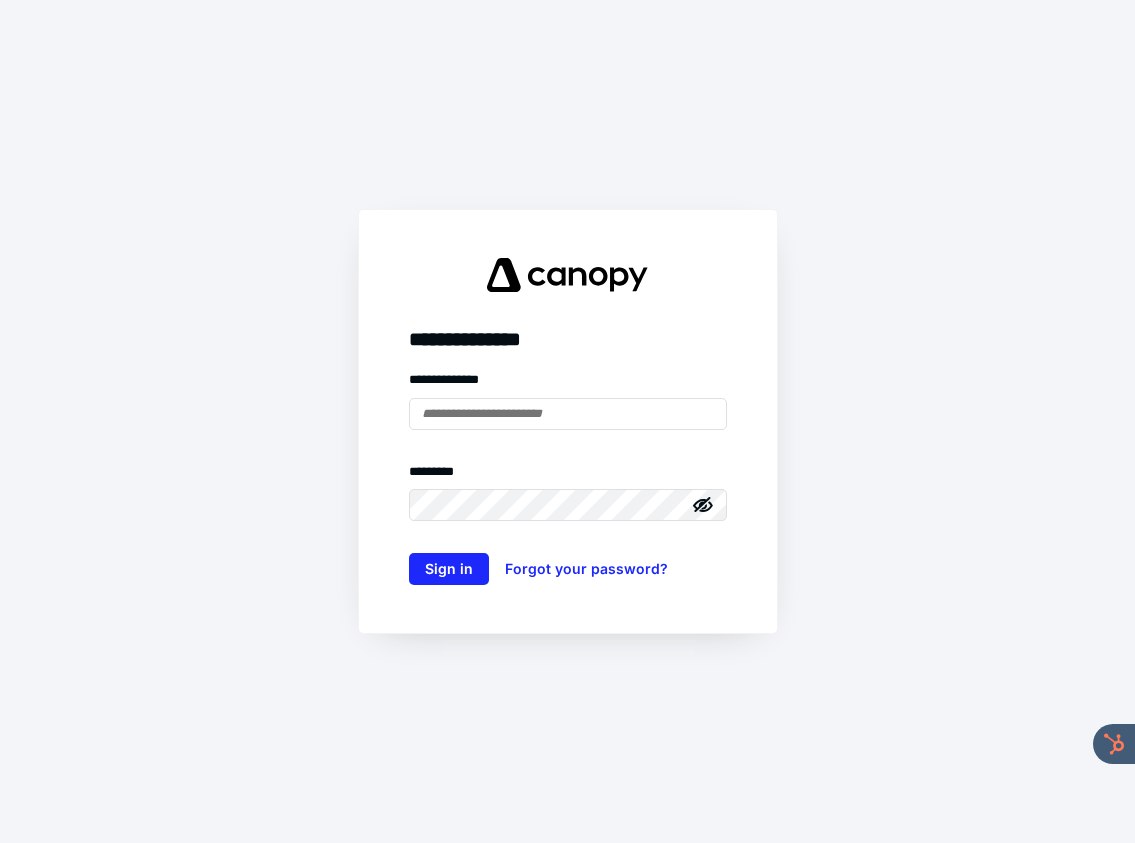 scroll, scrollTop: 0, scrollLeft: 0, axis: both 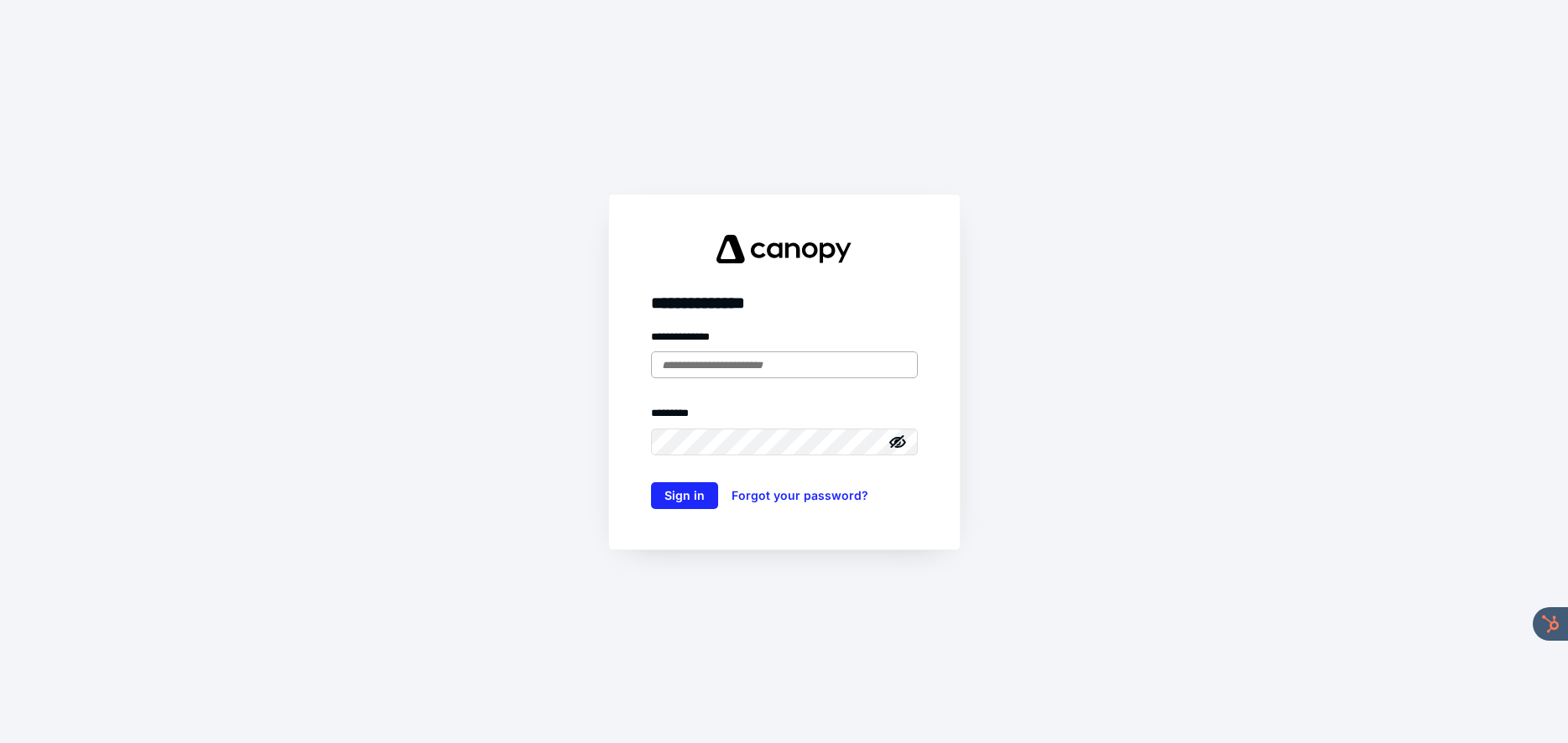 click at bounding box center [784, 365] 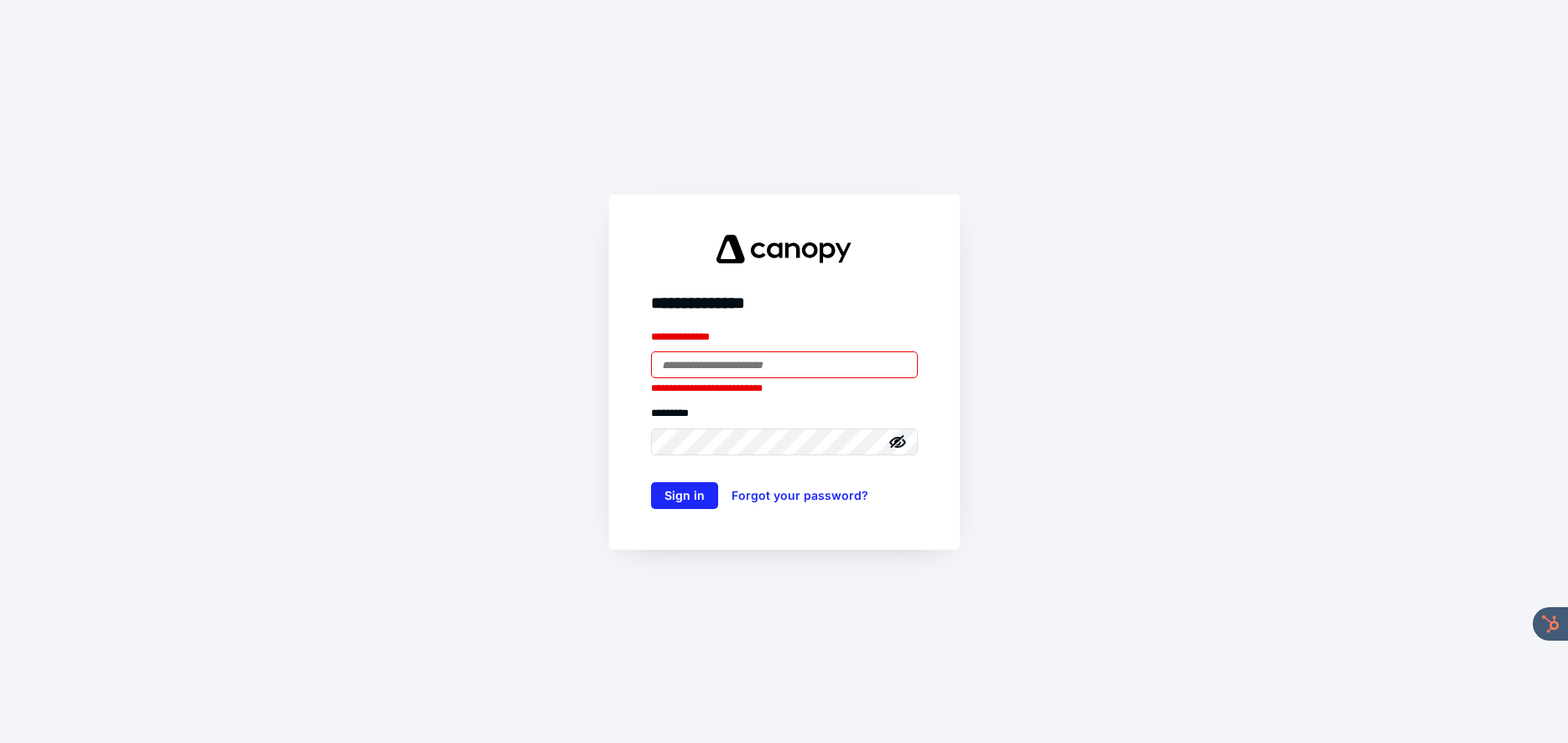type on "**********" 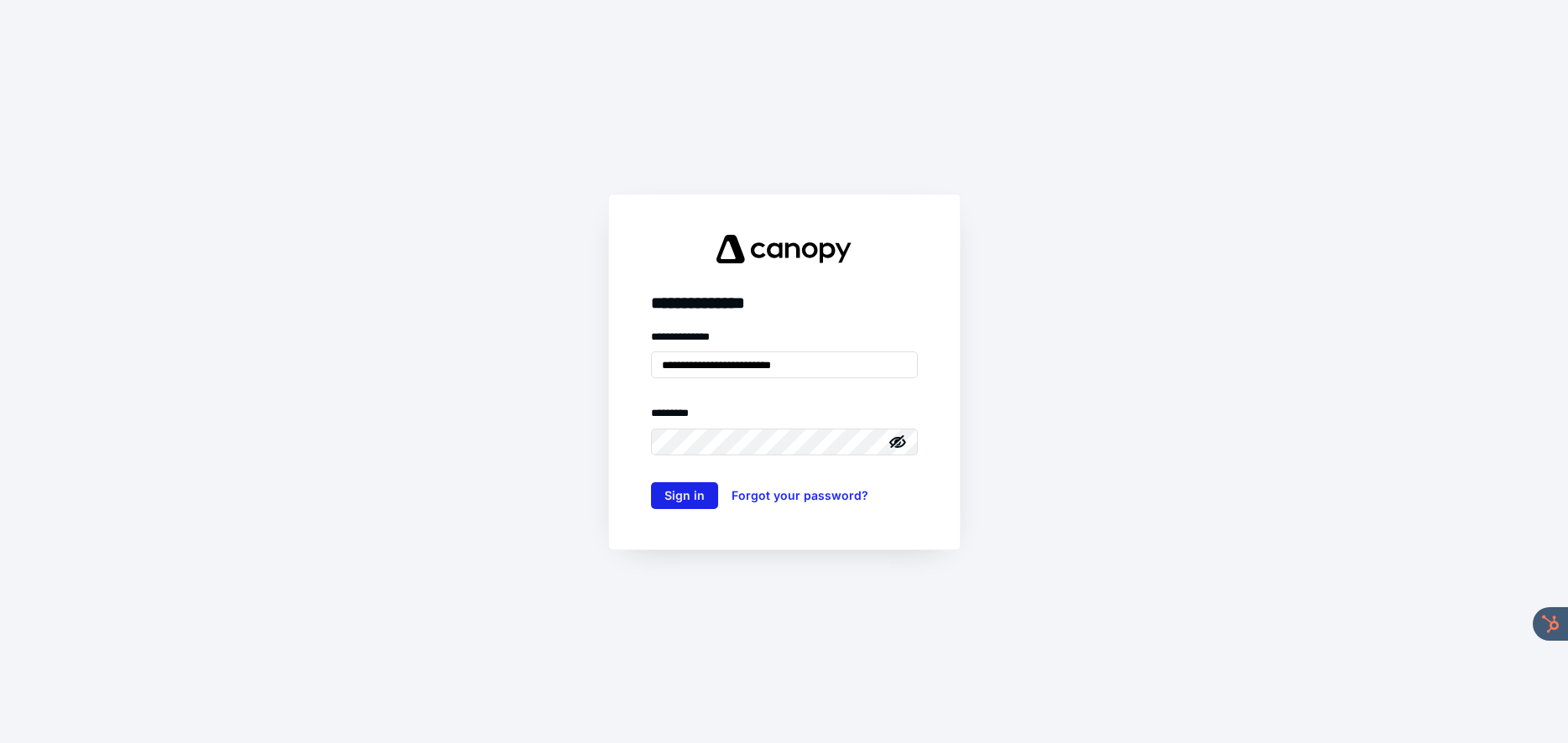 click on "Sign in" at bounding box center [685, 496] 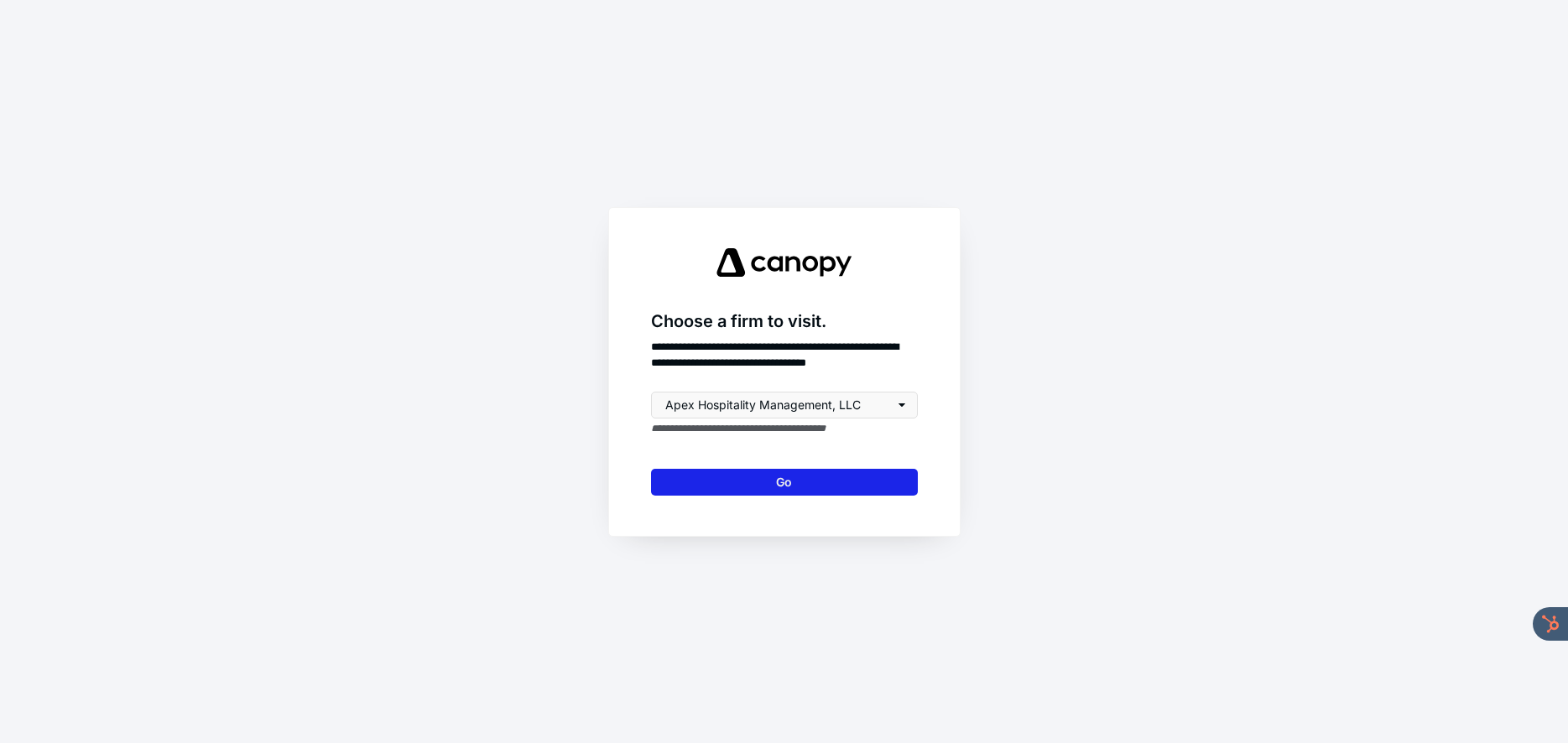click on "Go" at bounding box center (784, 482) 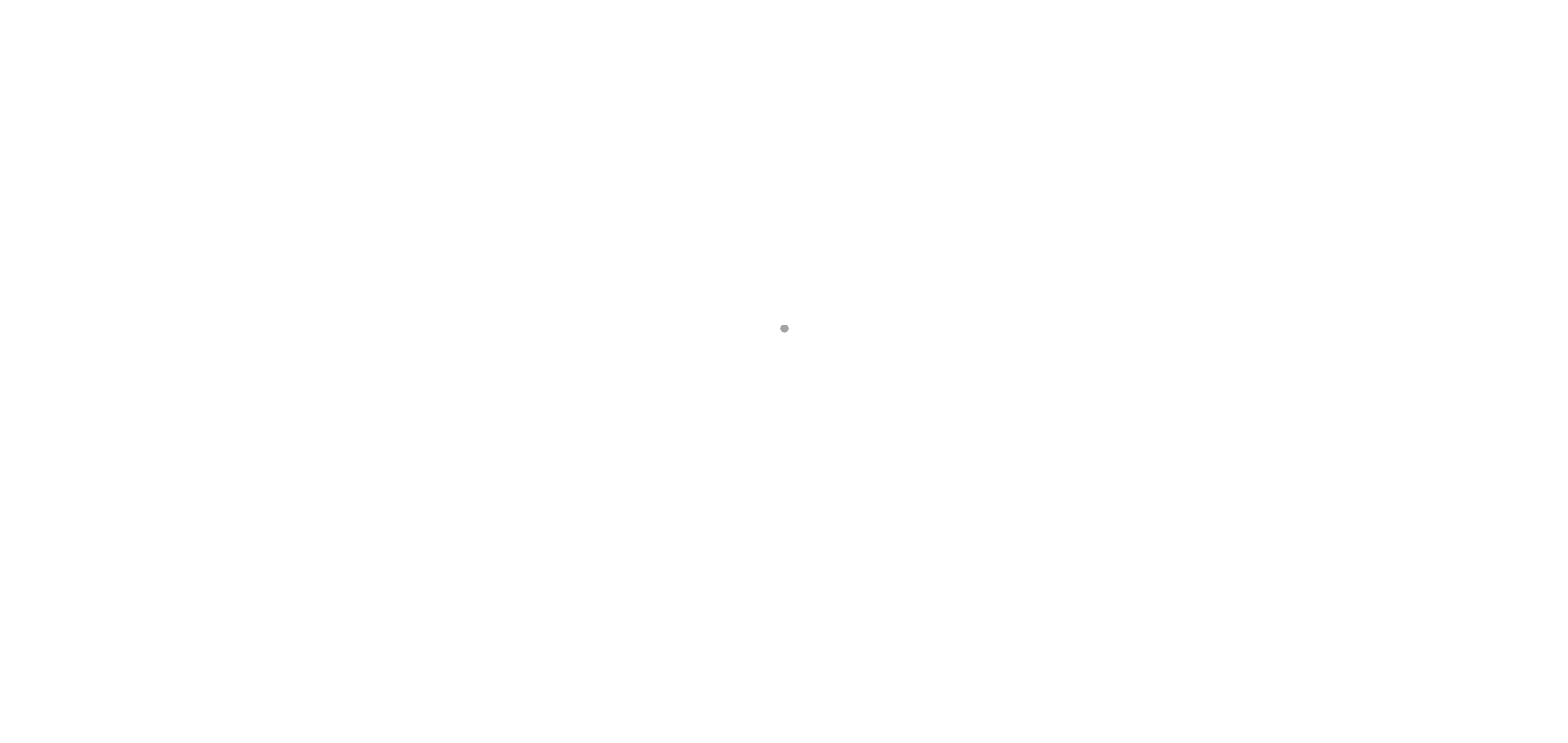 scroll, scrollTop: 0, scrollLeft: 0, axis: both 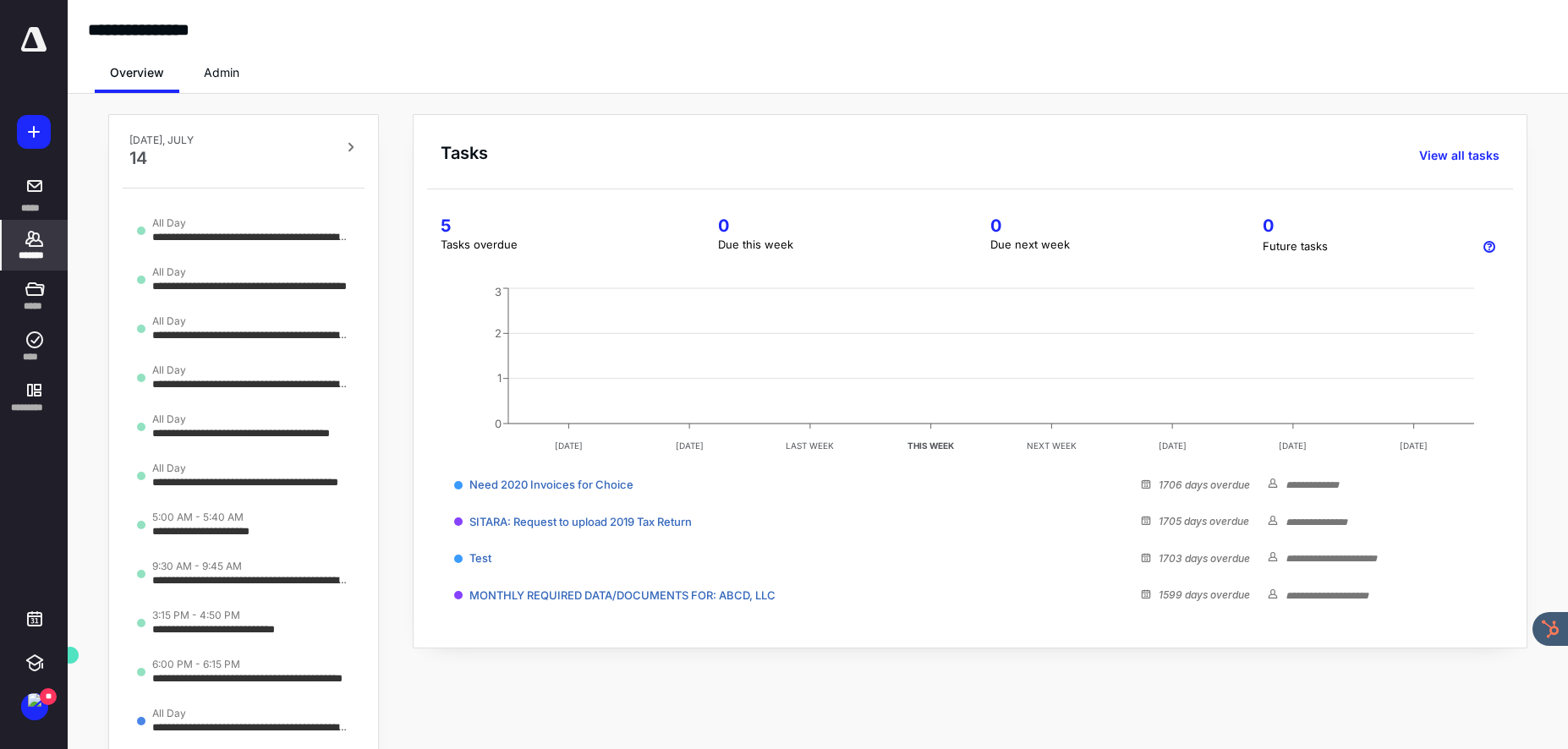 click 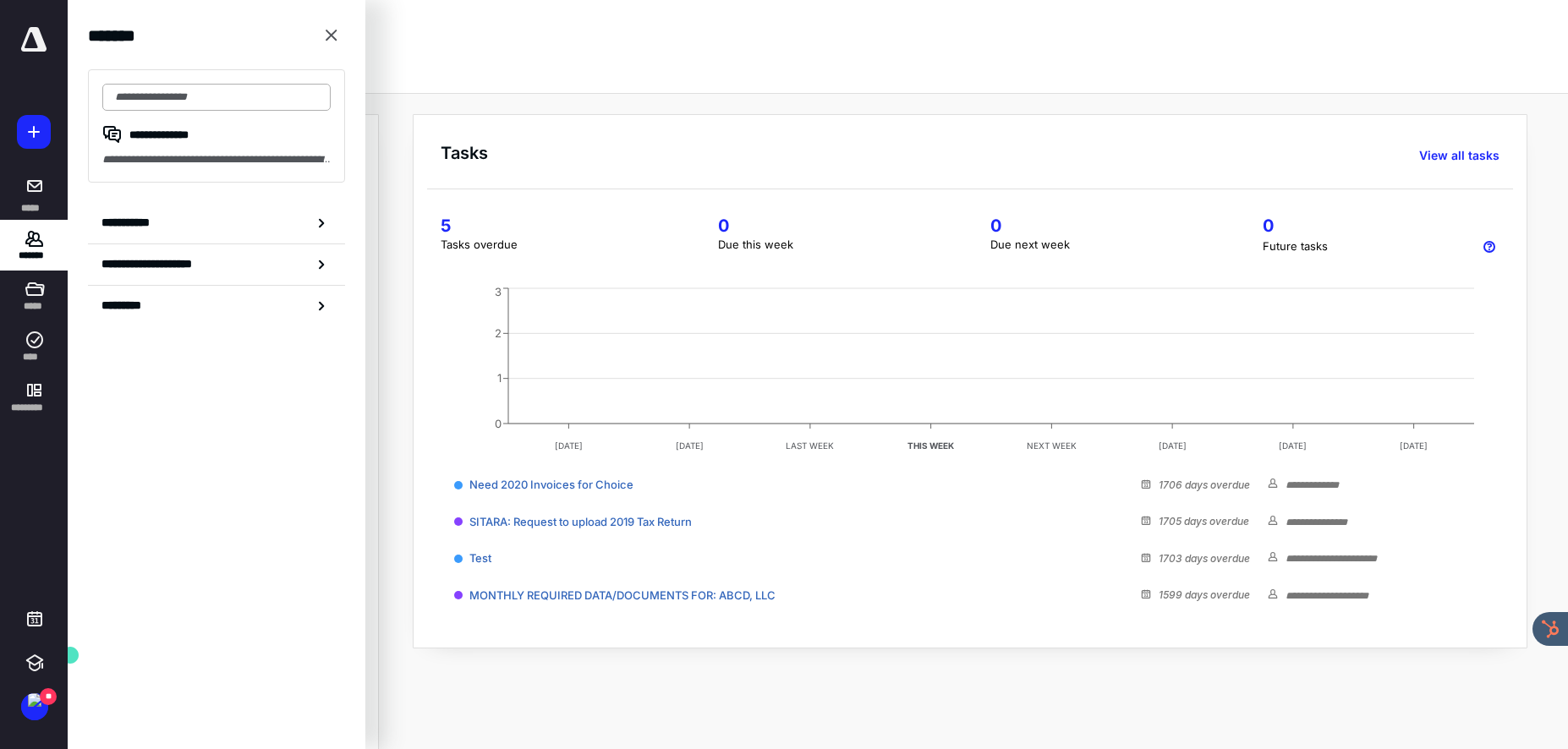 click at bounding box center (217, 97) 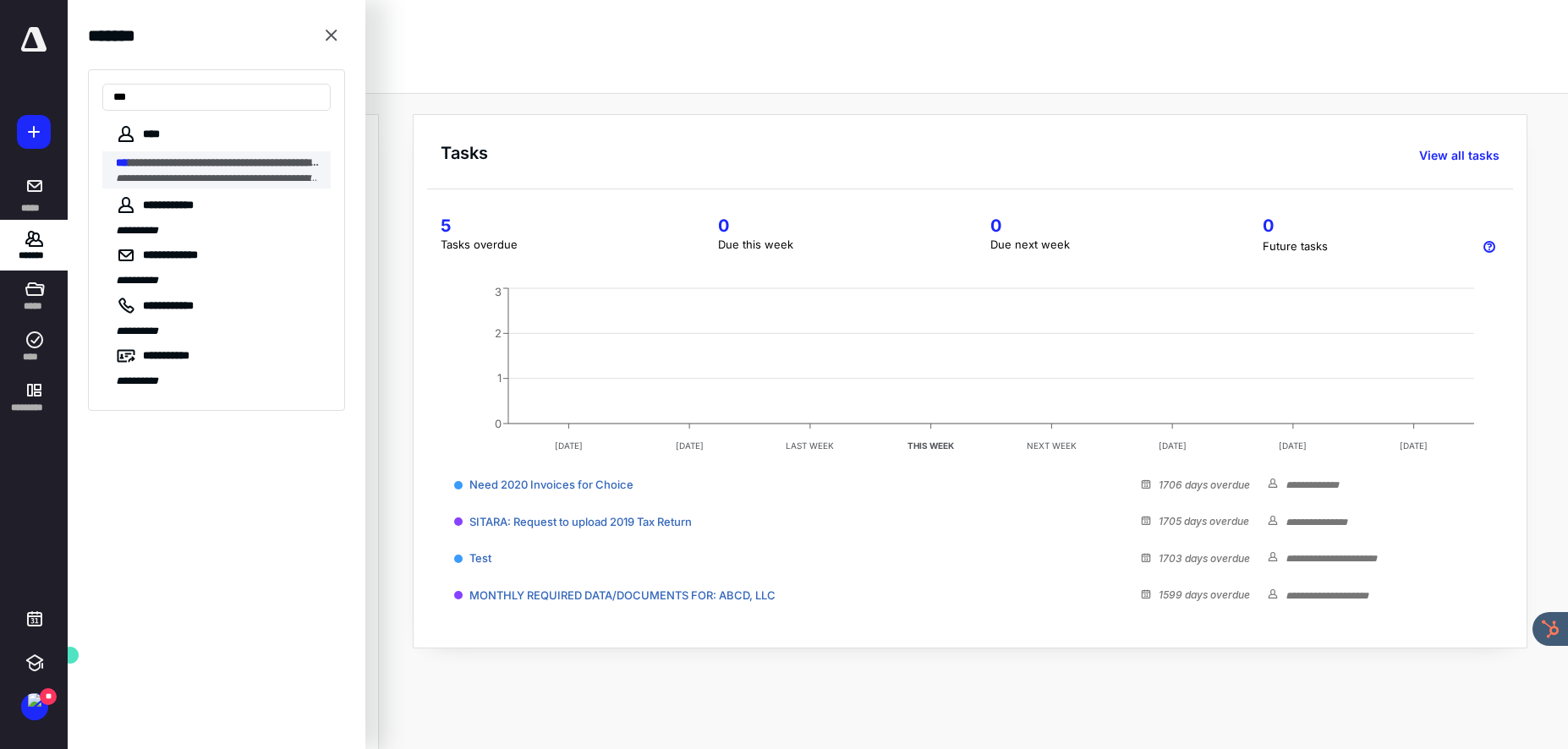 type on "***" 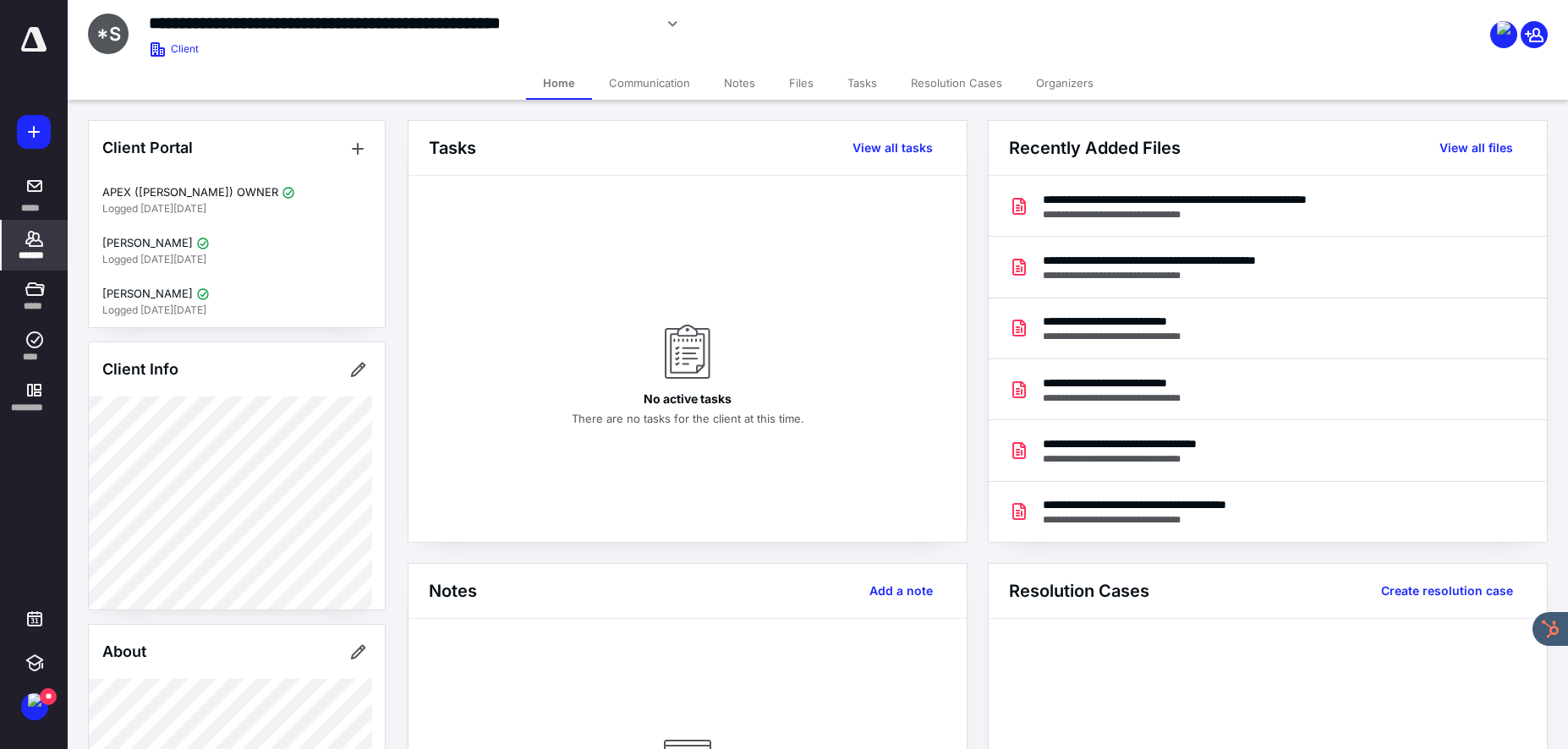 click on "Files" at bounding box center [801, 83] 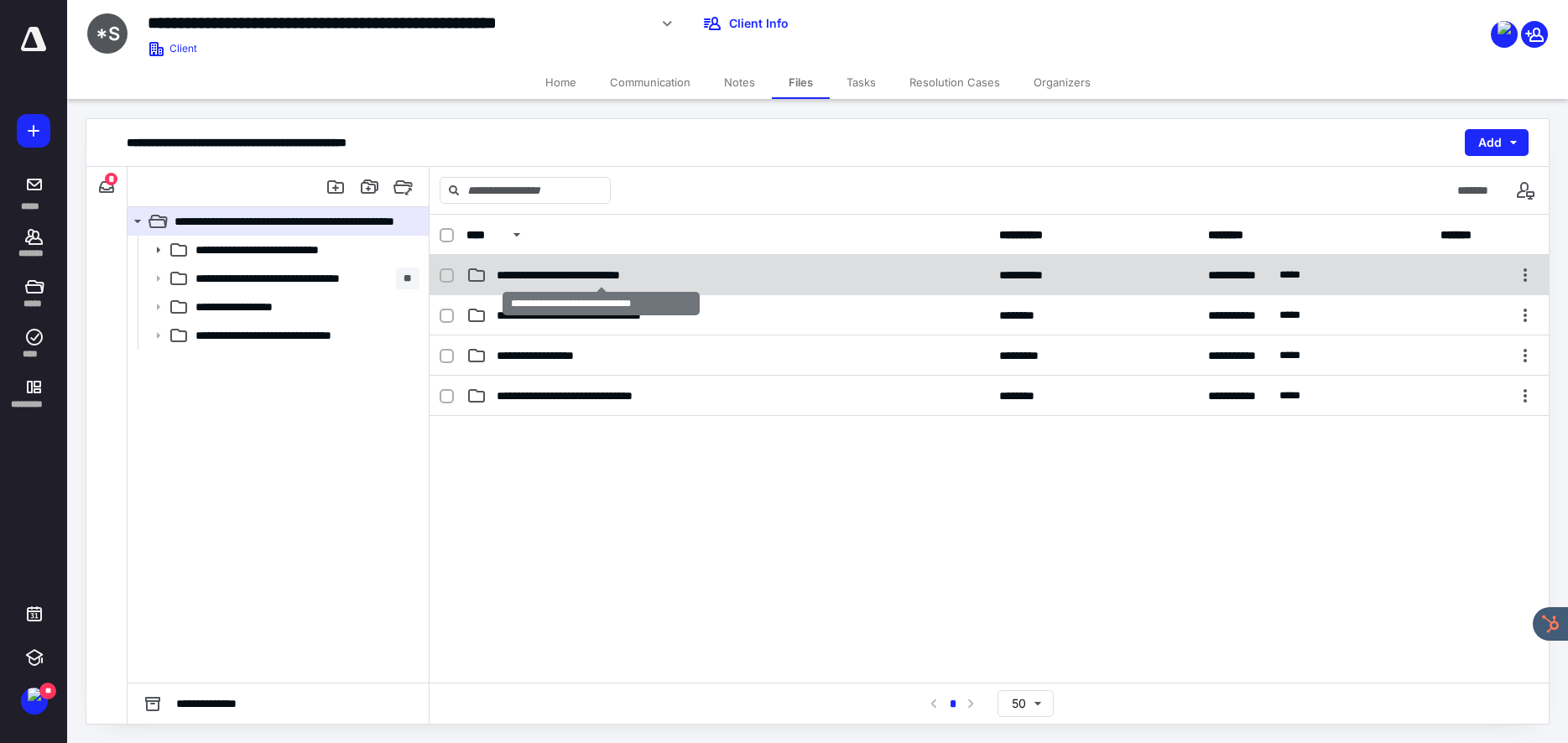 click on "**********" at bounding box center (602, 275) 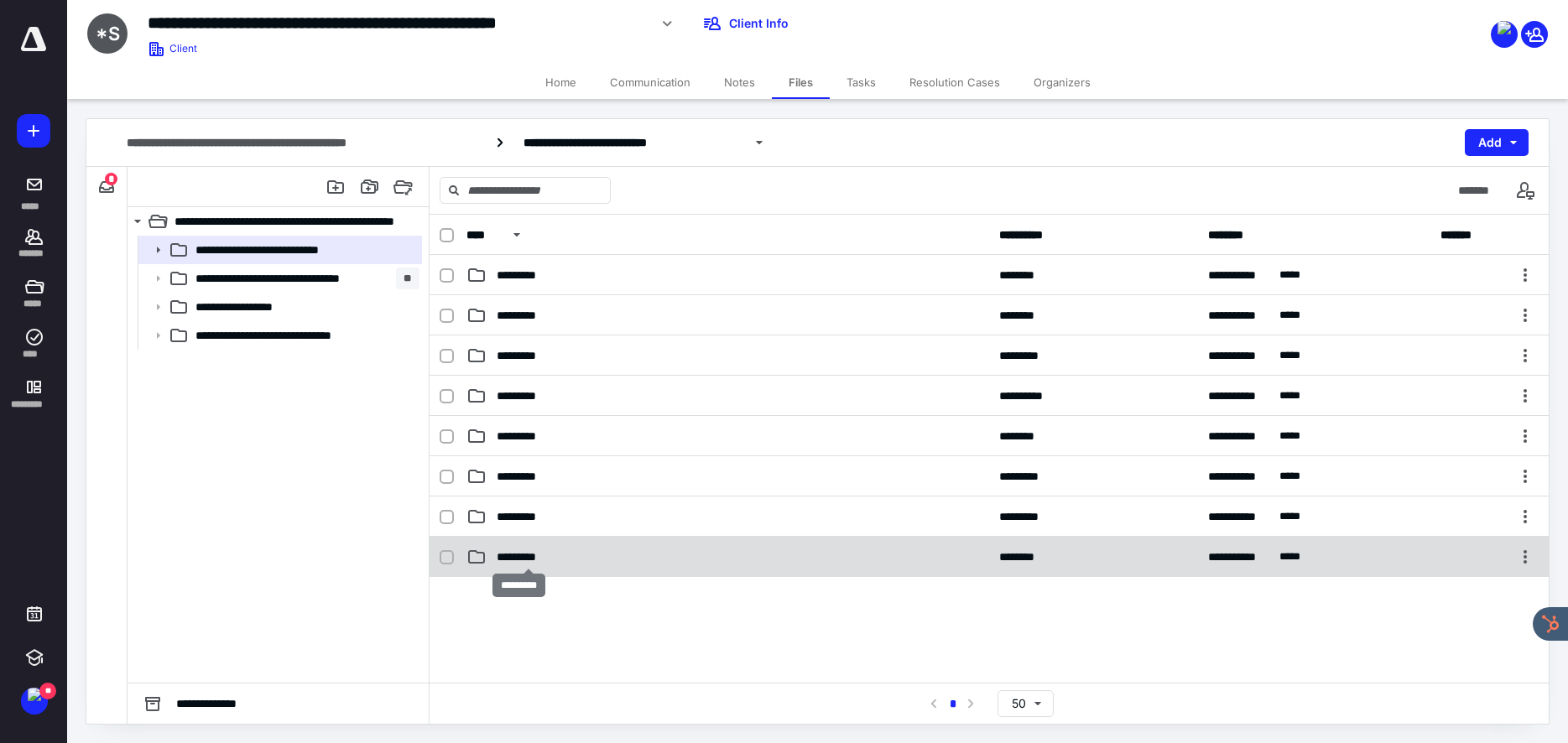 click on "*********" at bounding box center (528, 557) 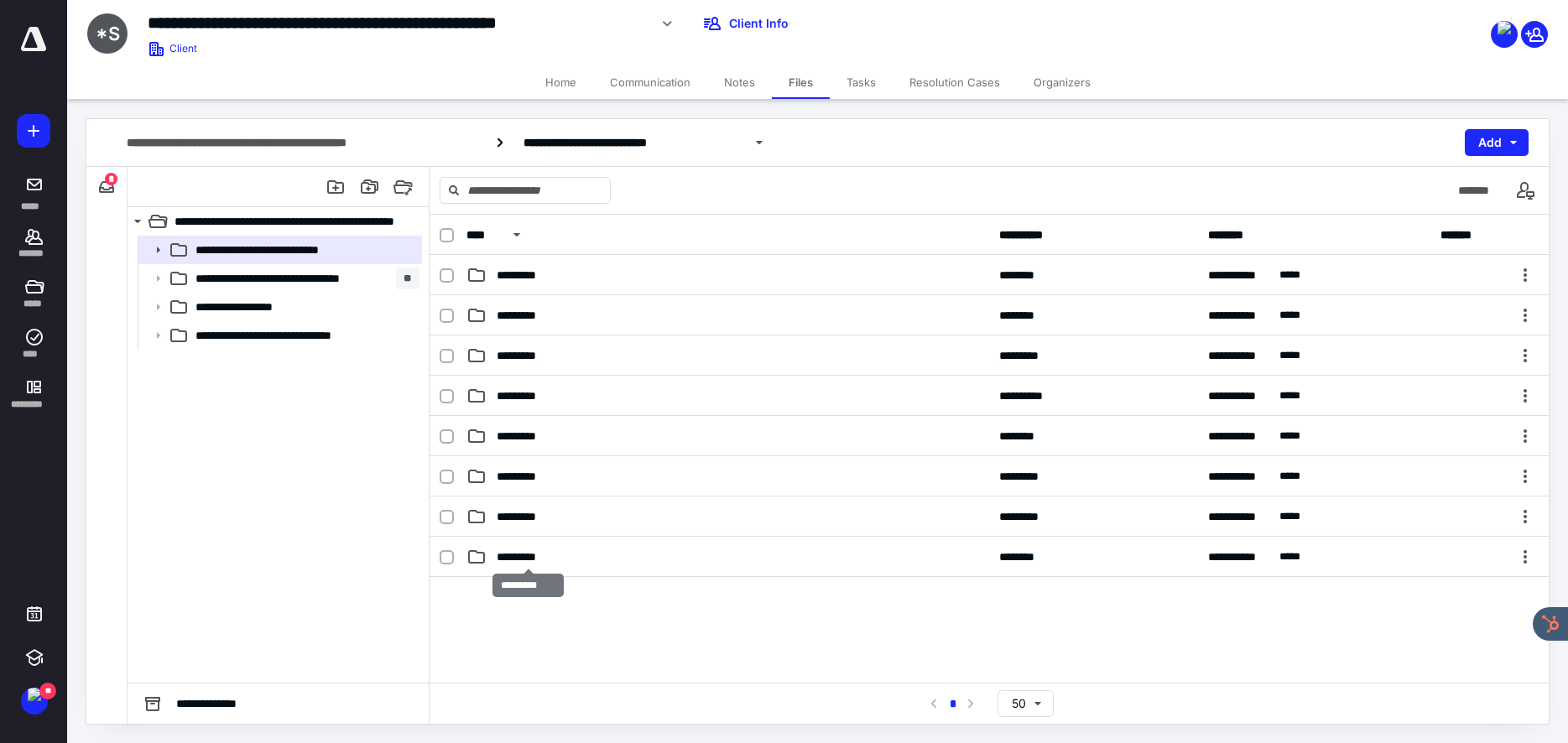 click on "*********" at bounding box center (528, 557) 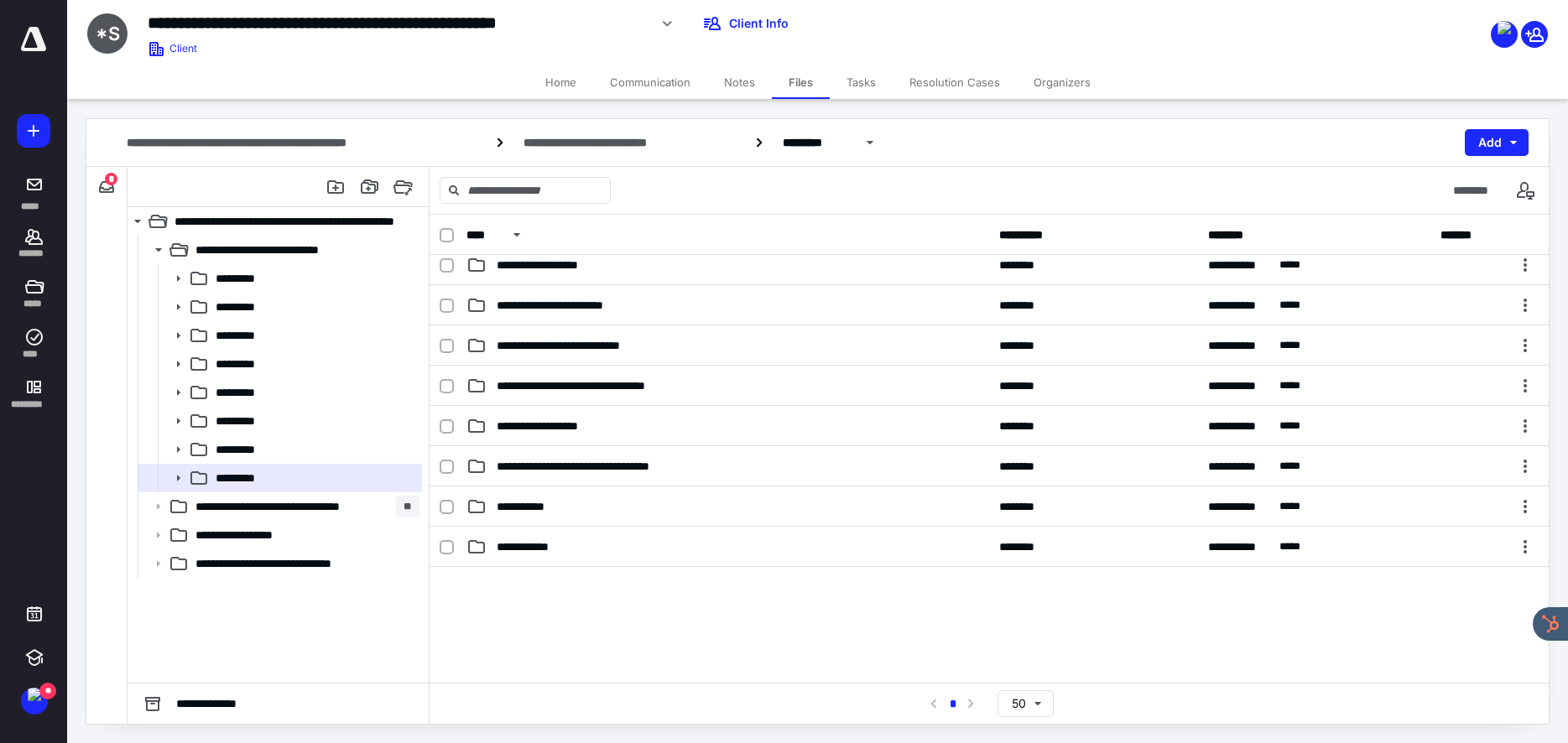 scroll, scrollTop: 387, scrollLeft: 0, axis: vertical 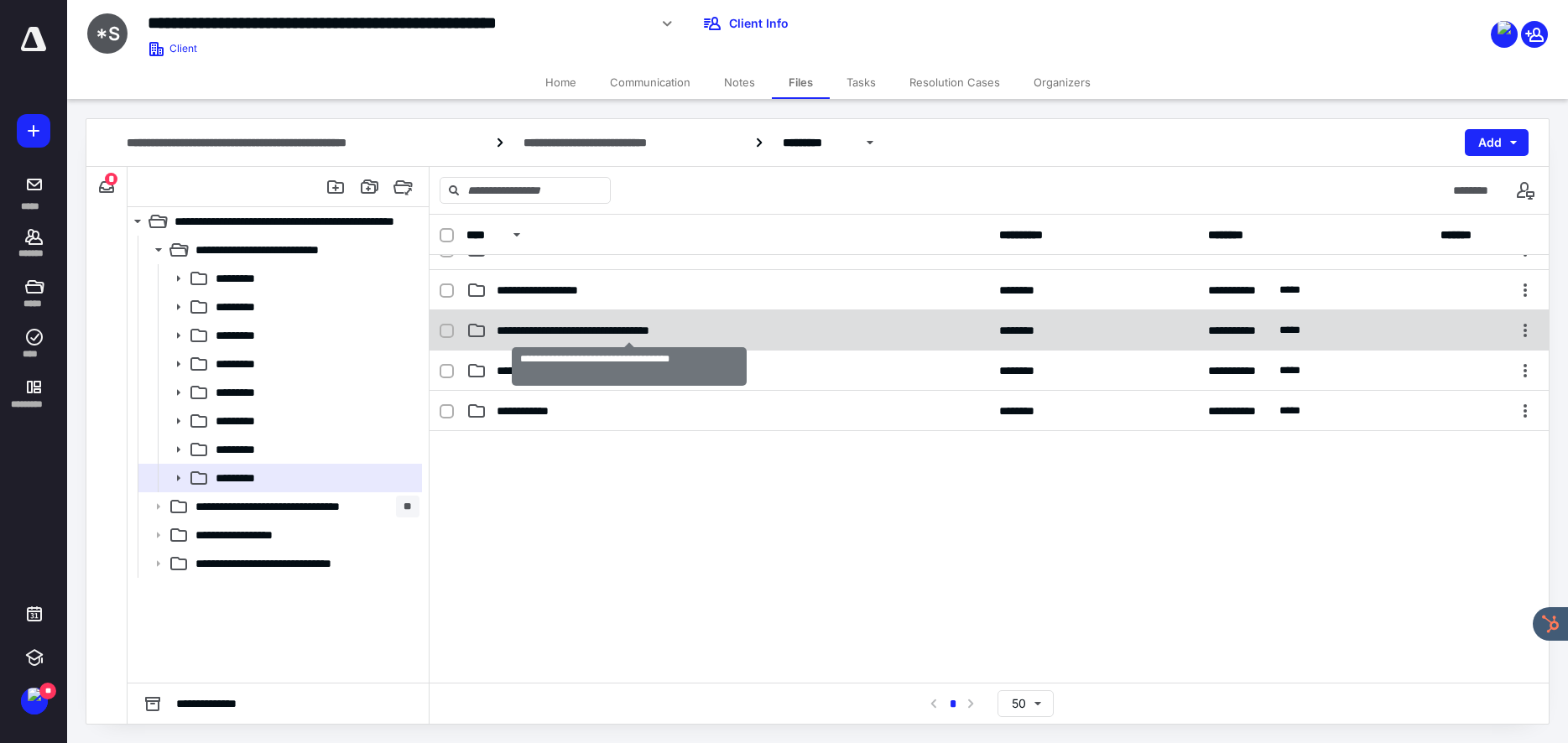 click on "**********" at bounding box center [629, 330] 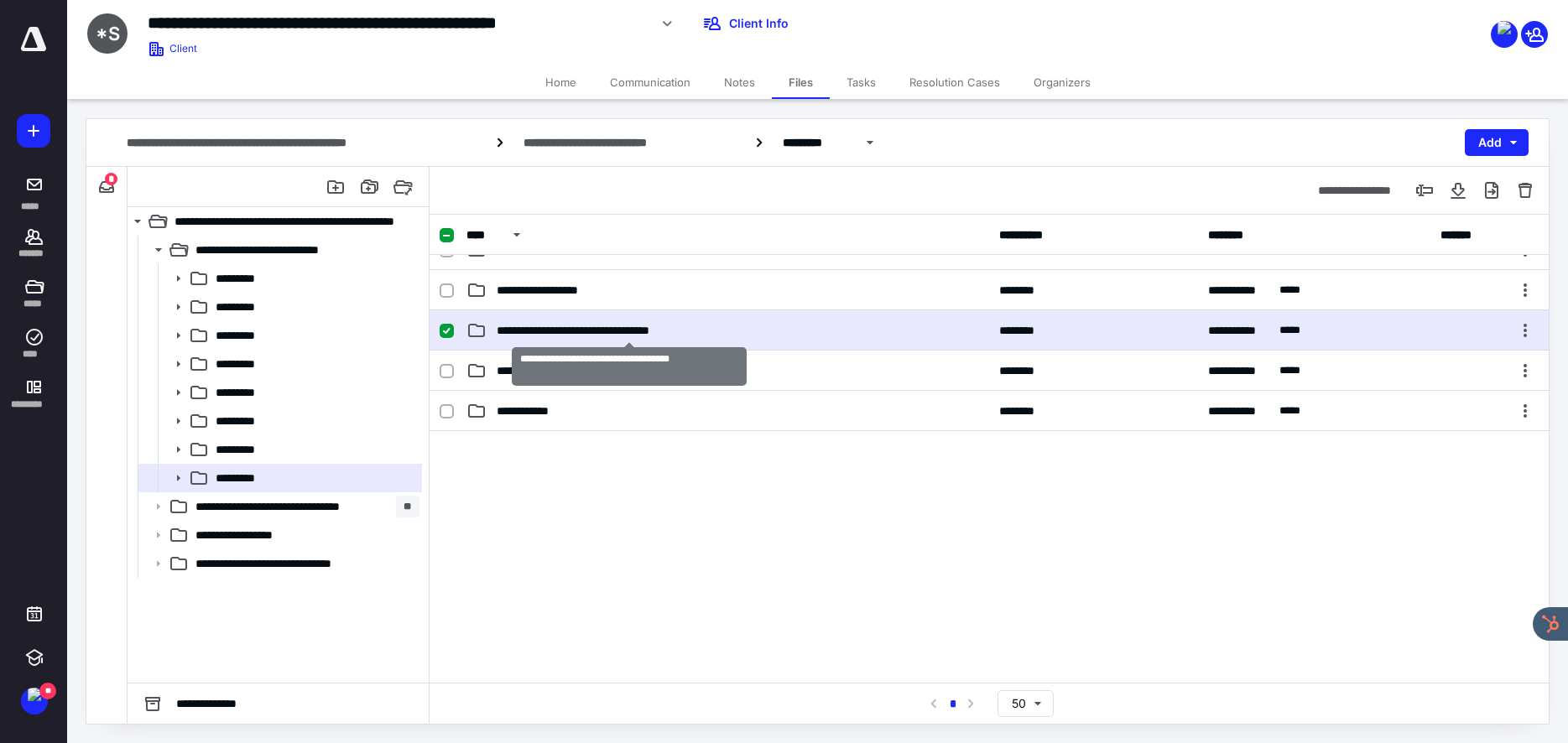click on "**********" at bounding box center (629, 330) 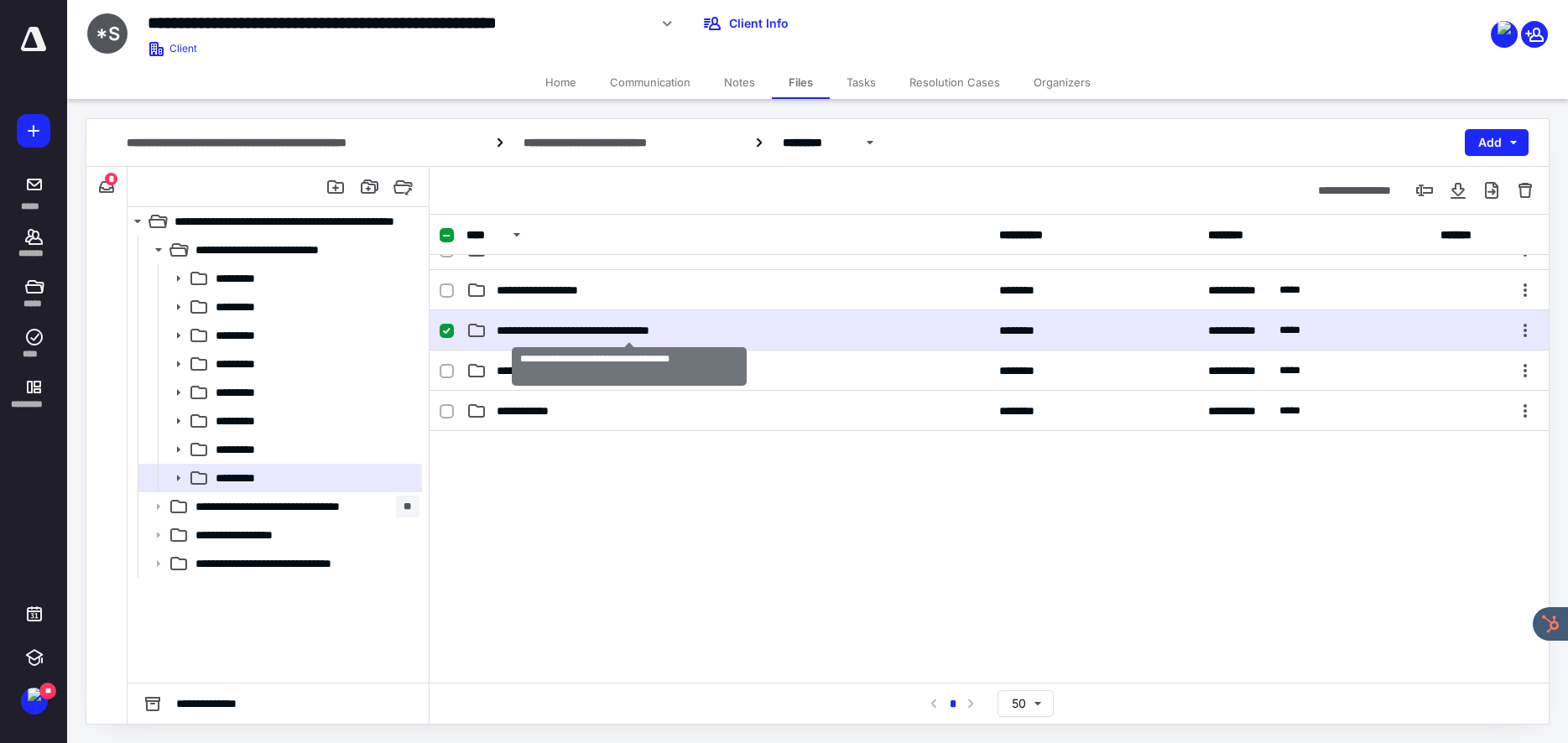 scroll, scrollTop: 0, scrollLeft: 0, axis: both 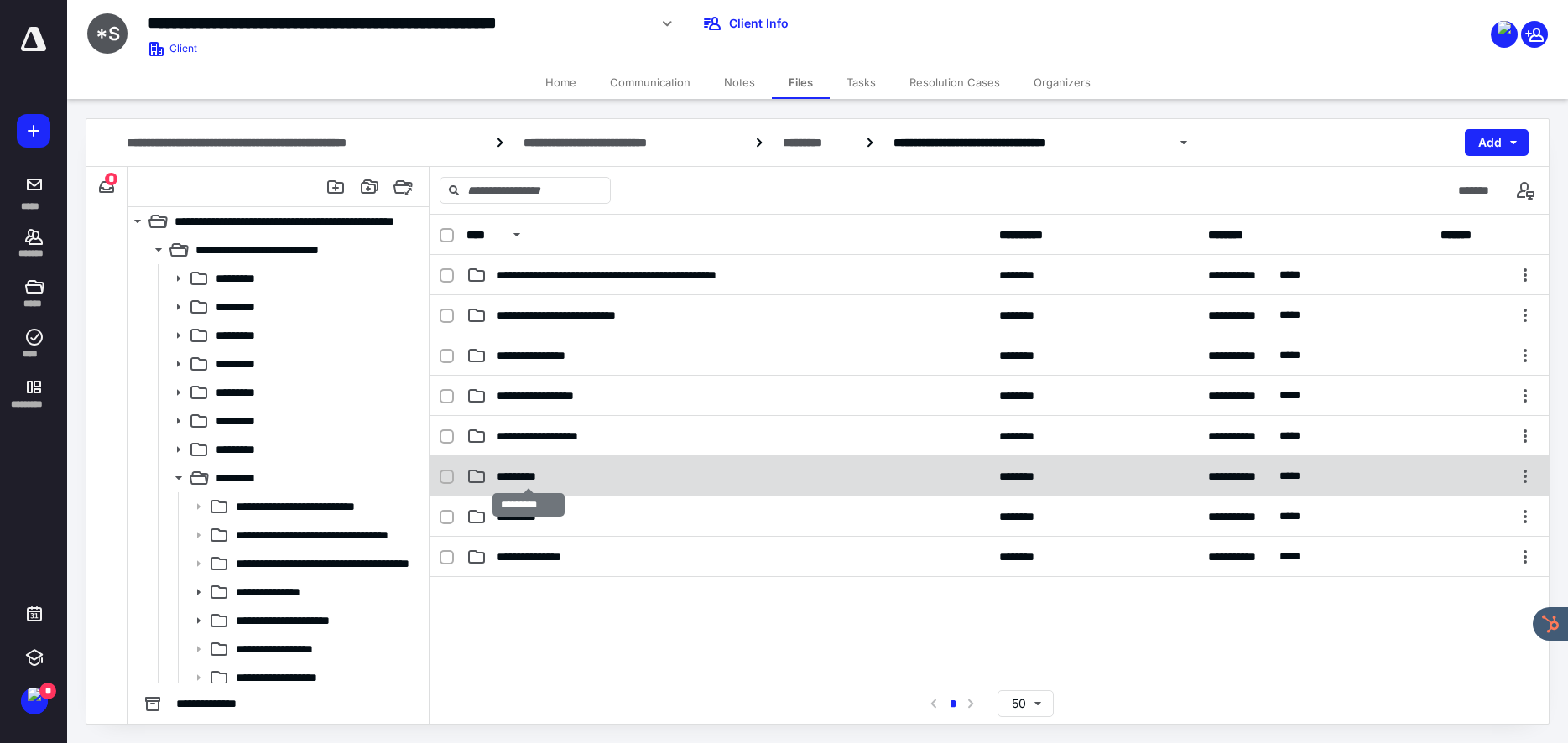 click on "*********" at bounding box center [529, 476] 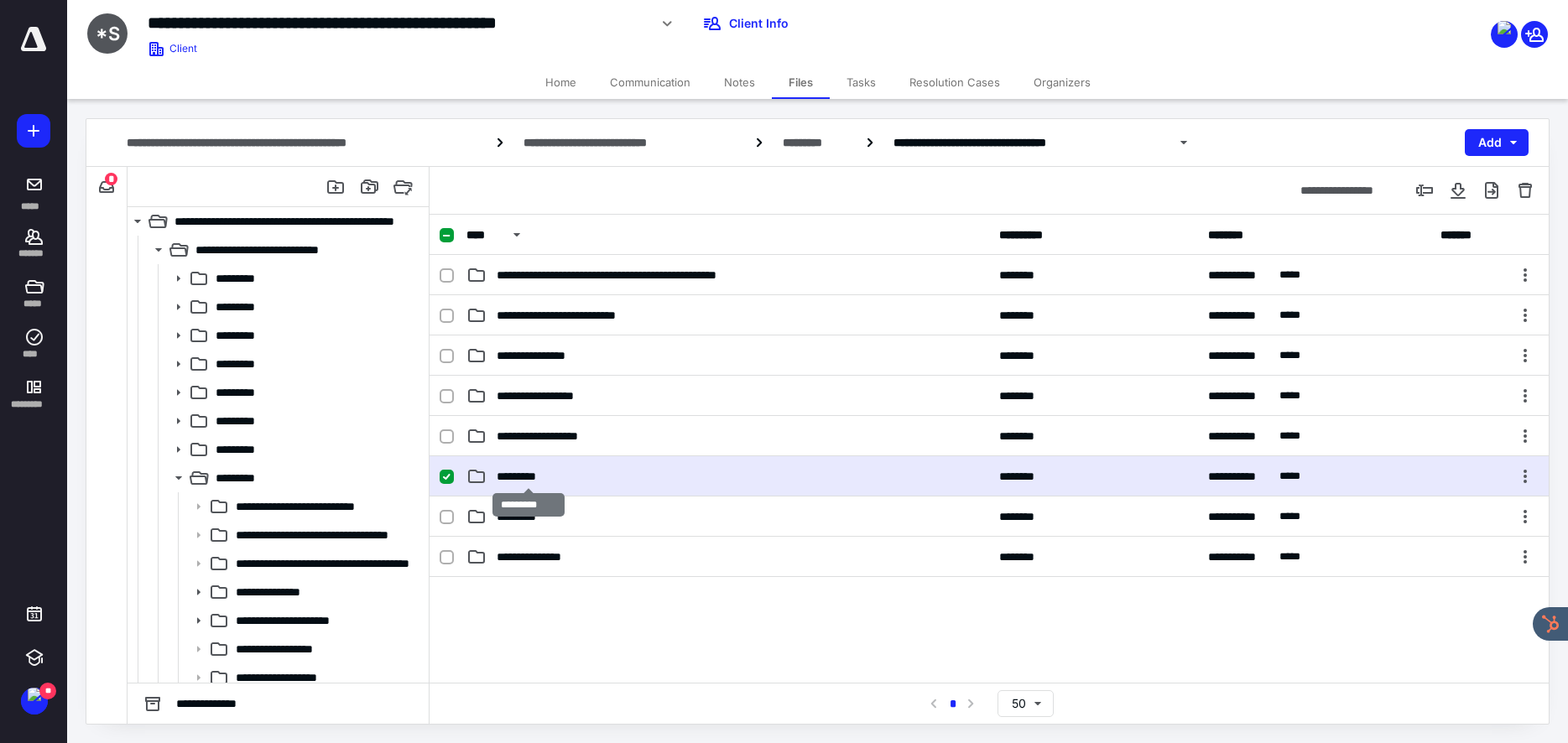 click on "*********" at bounding box center [529, 476] 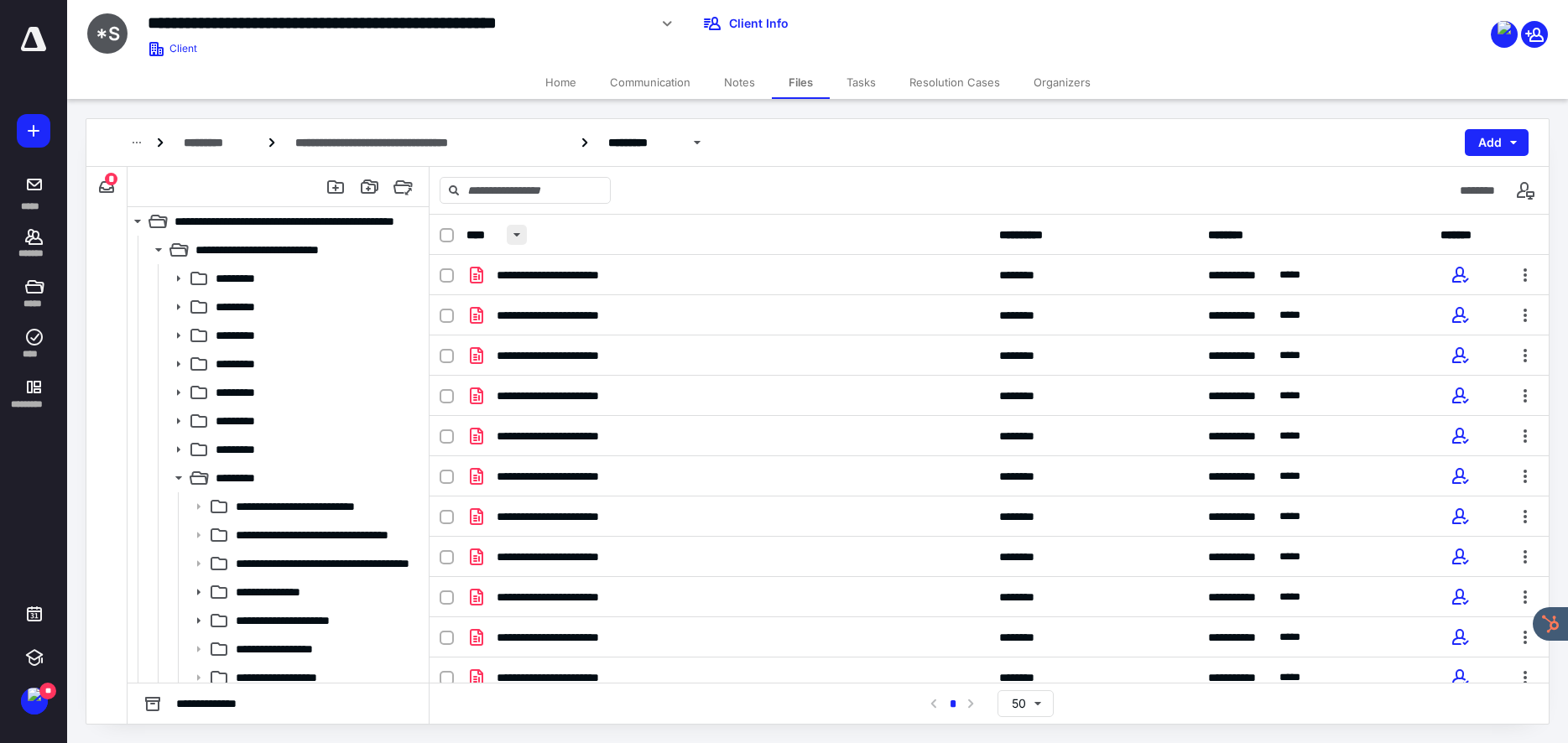 click at bounding box center (517, 235) 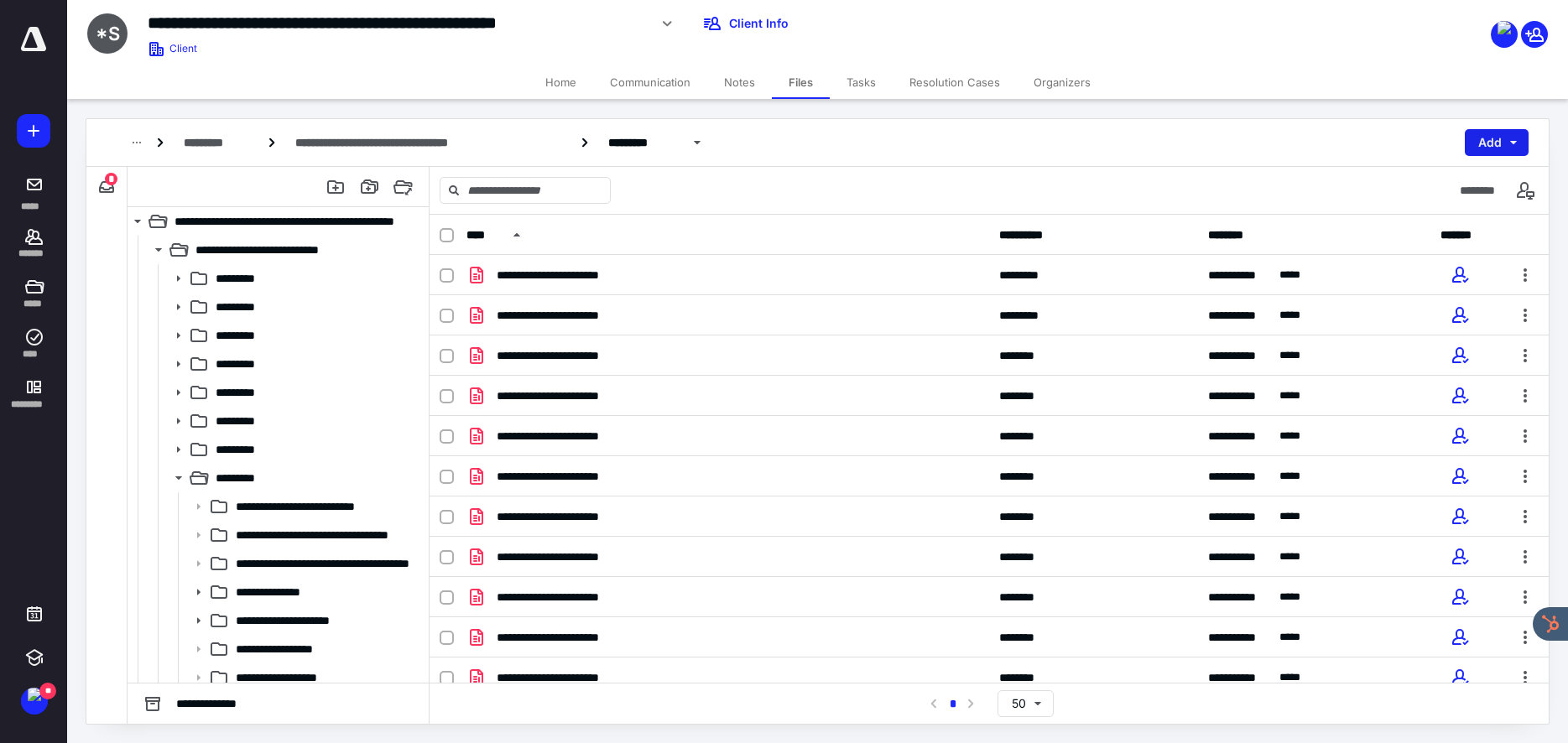 click on "Add" at bounding box center (1497, 143) 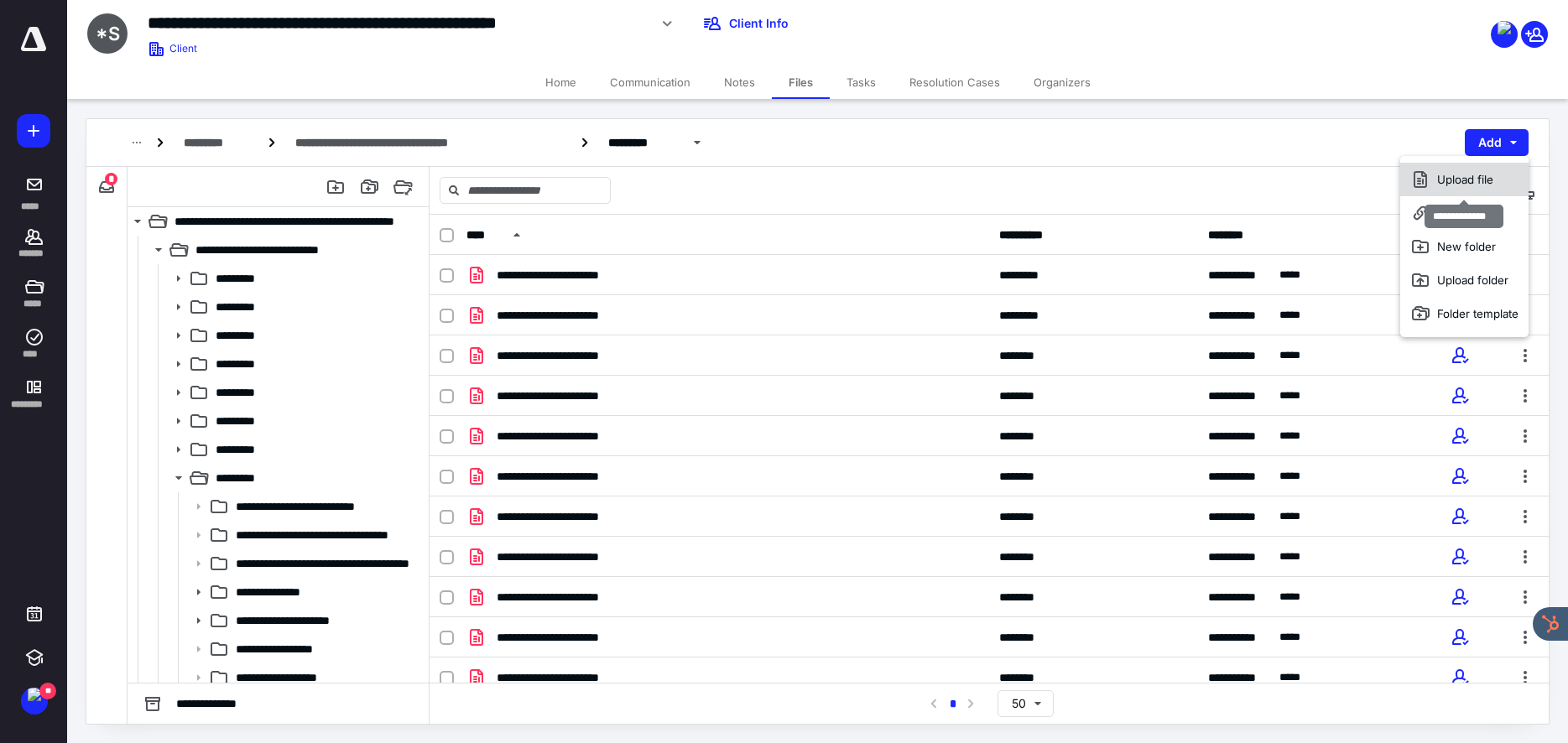 click on "Upload file" at bounding box center [1464, 179] 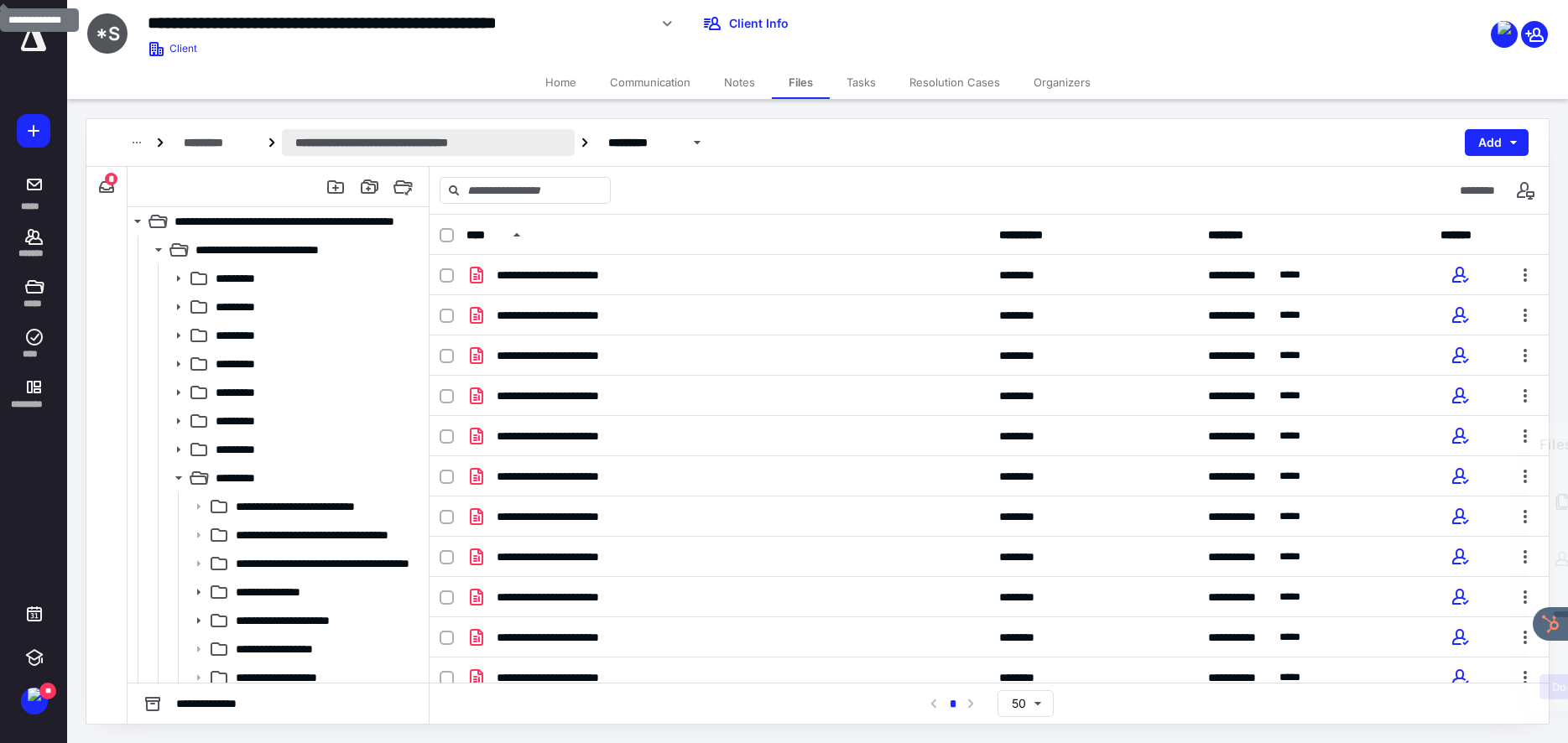 click on "**********" at bounding box center (429, 143) 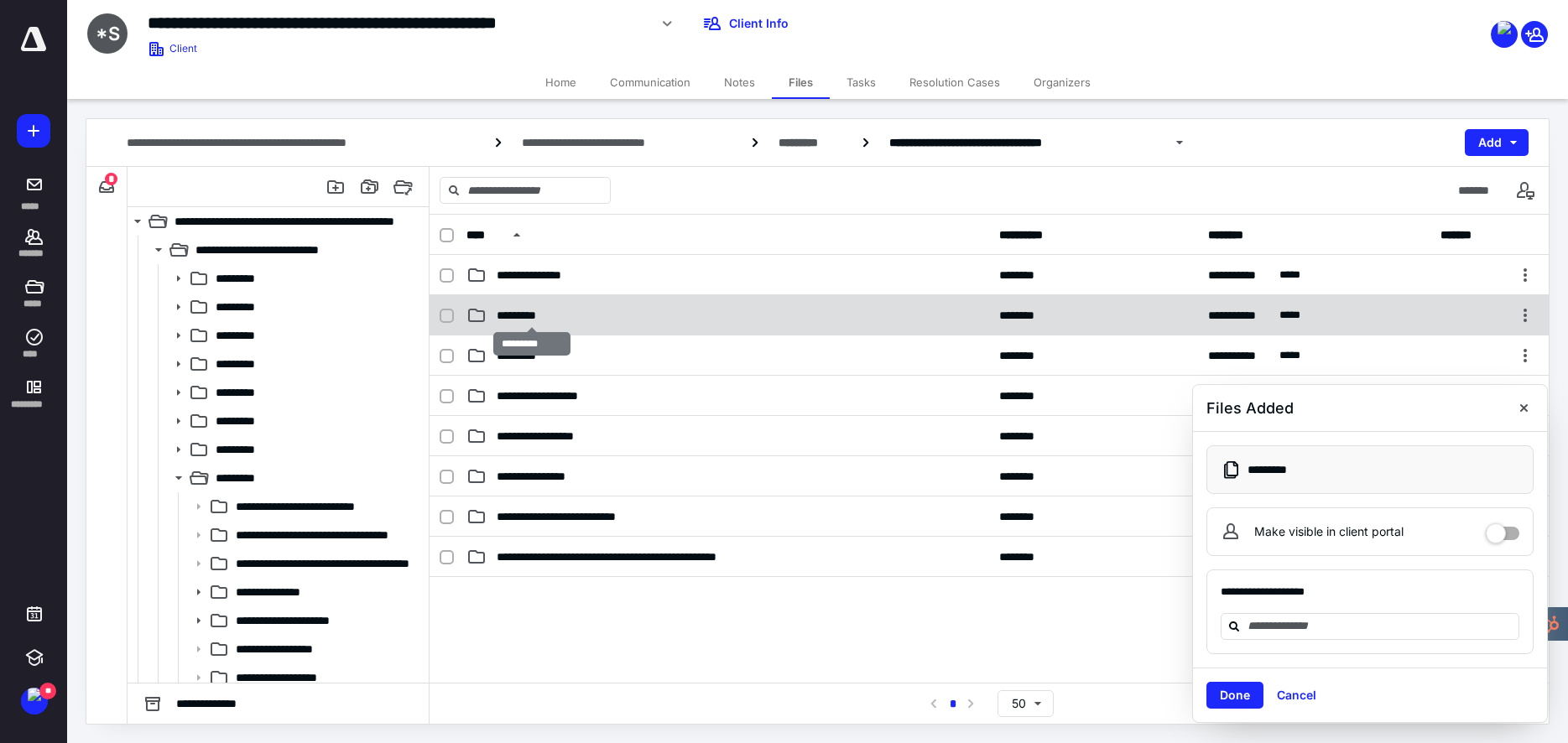 click on "*********" at bounding box center (531, 315) 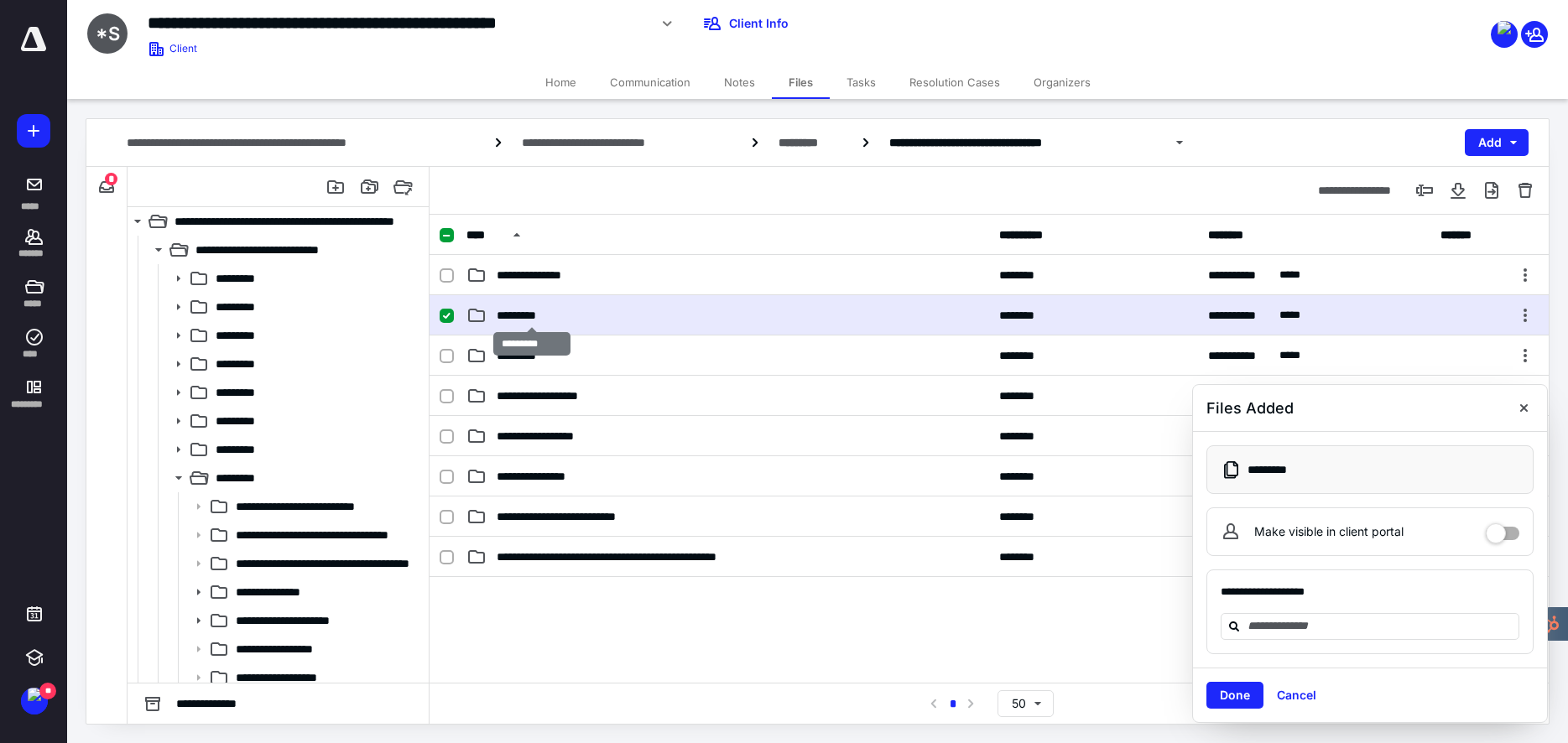 click on "*********" at bounding box center (531, 315) 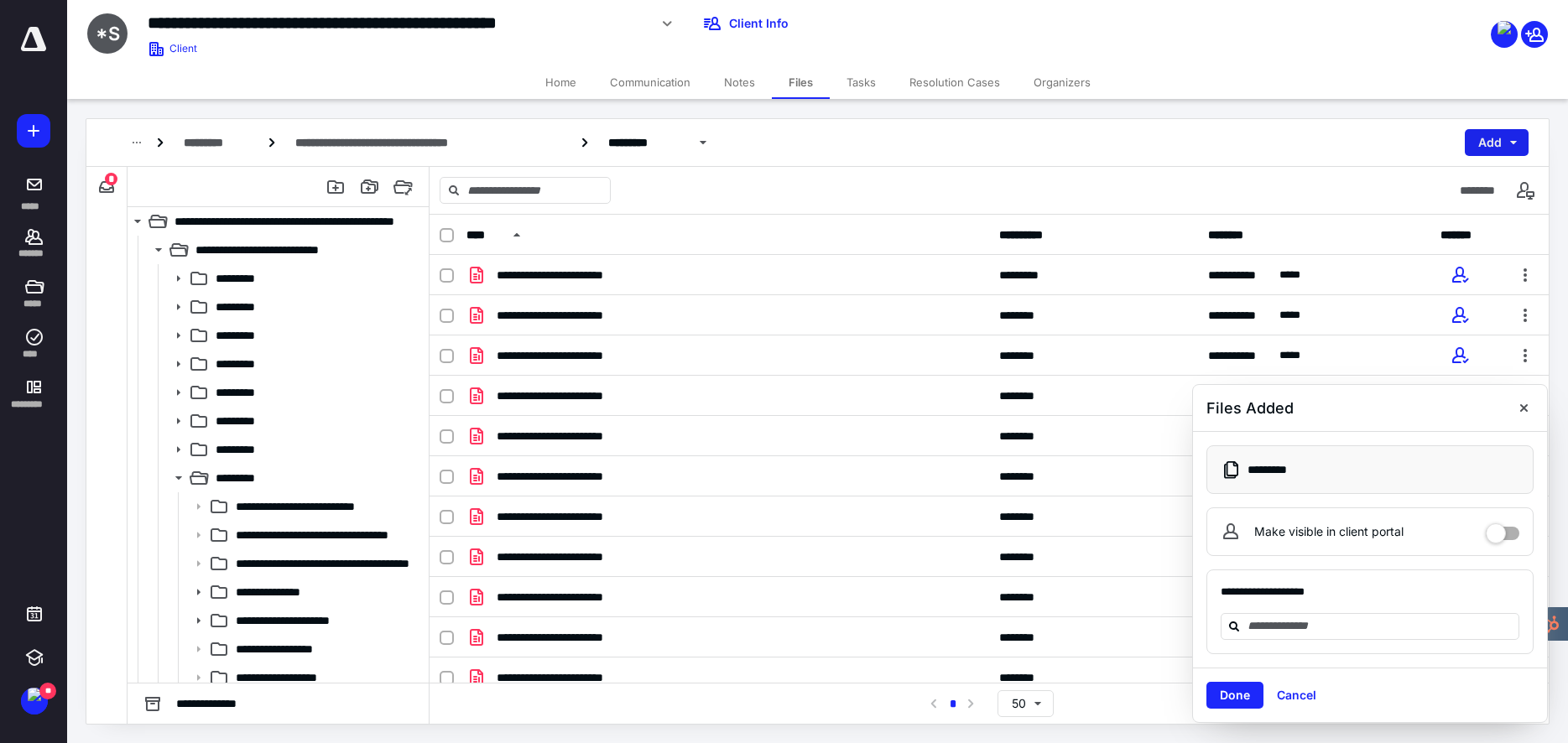 click on "Add" at bounding box center (1497, 143) 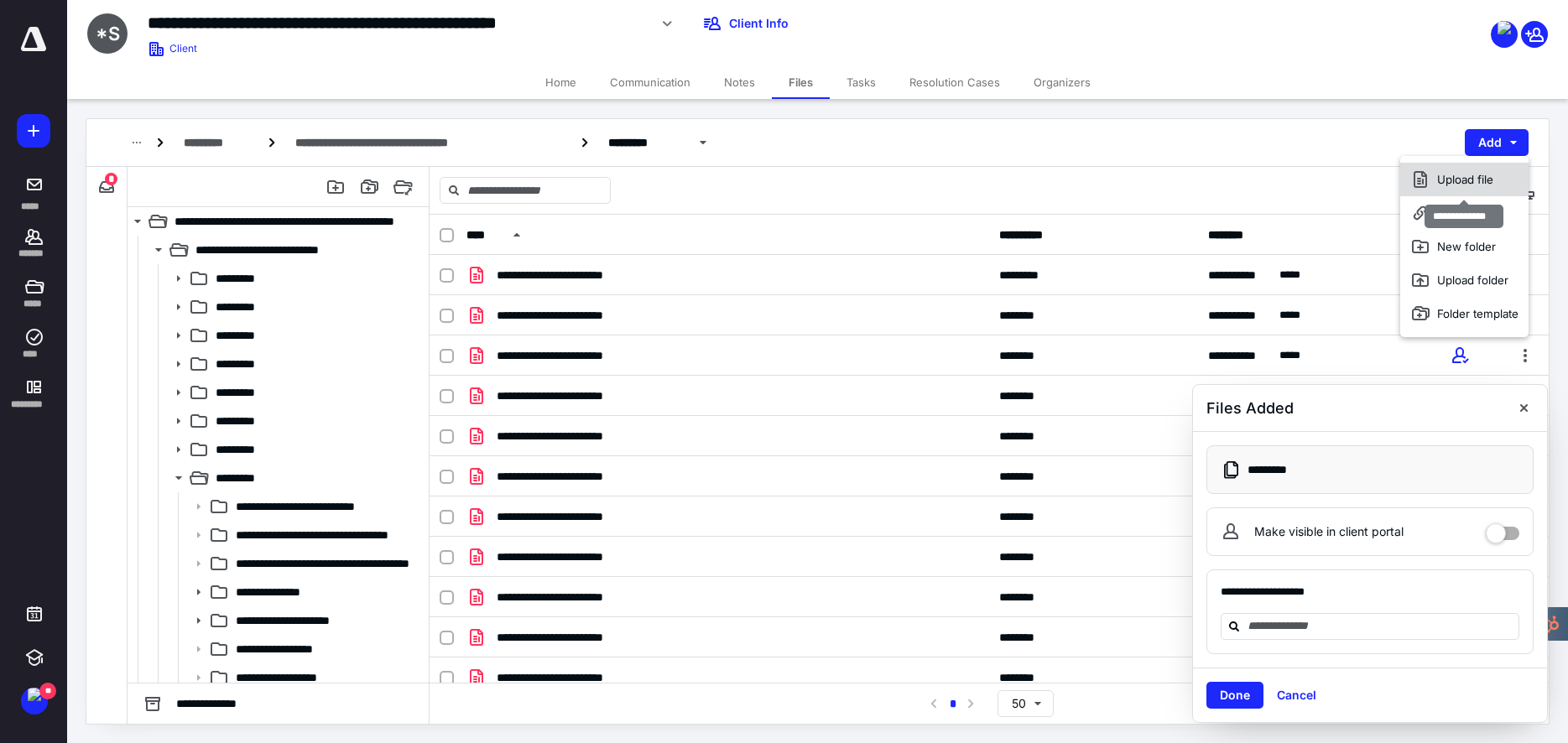 click on "Upload file" at bounding box center [1464, 179] 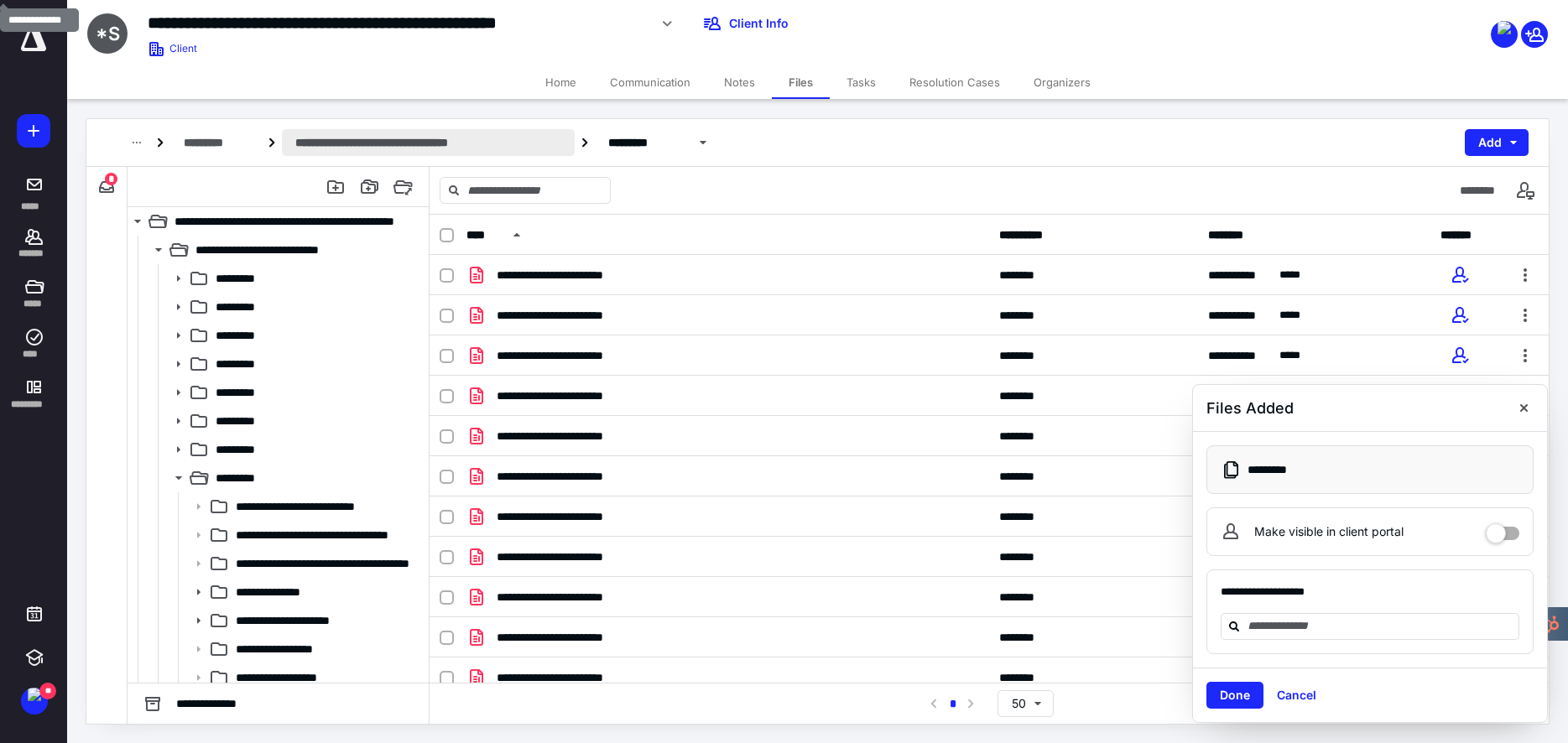 click on "**********" at bounding box center [429, 143] 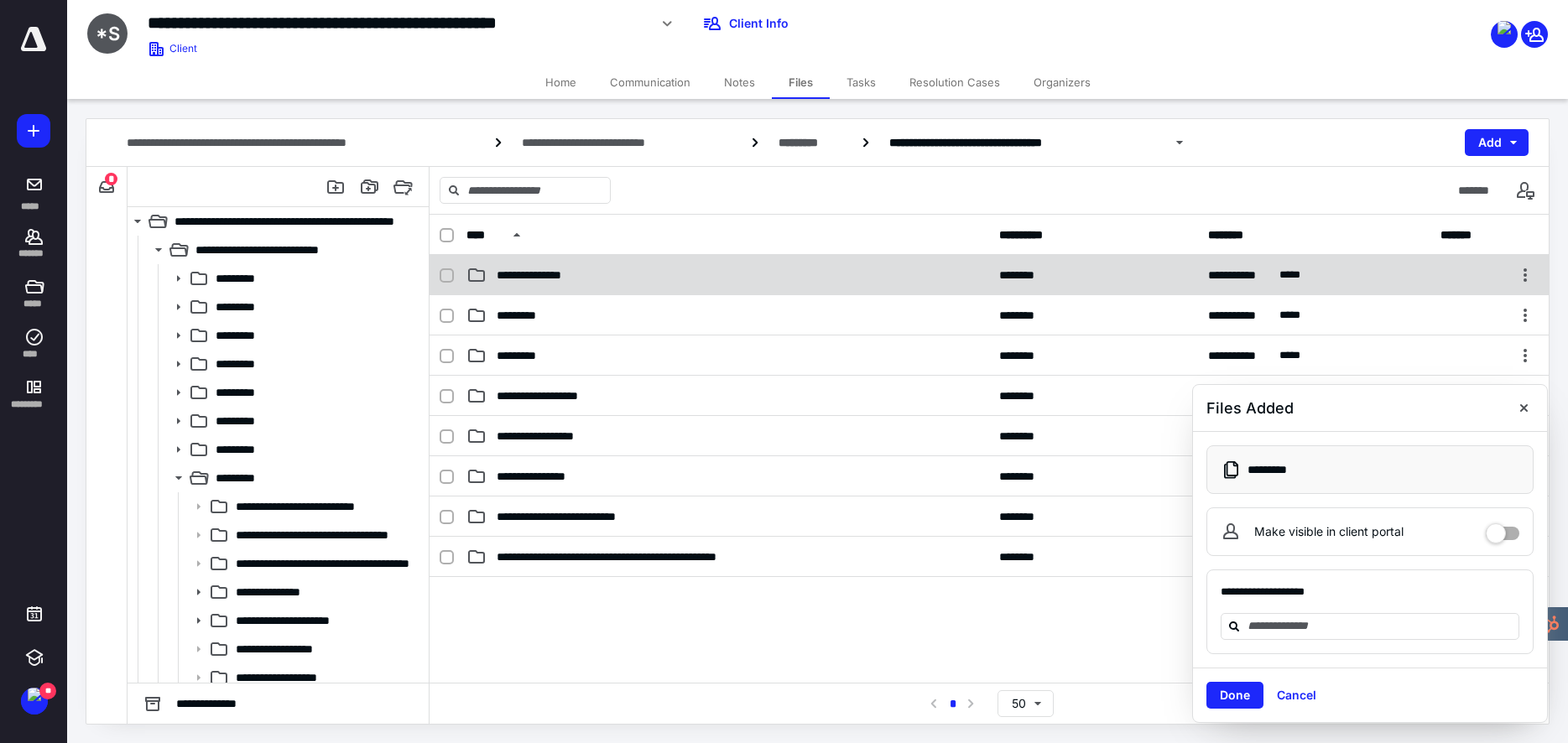 click on "**********" at bounding box center [551, 275] 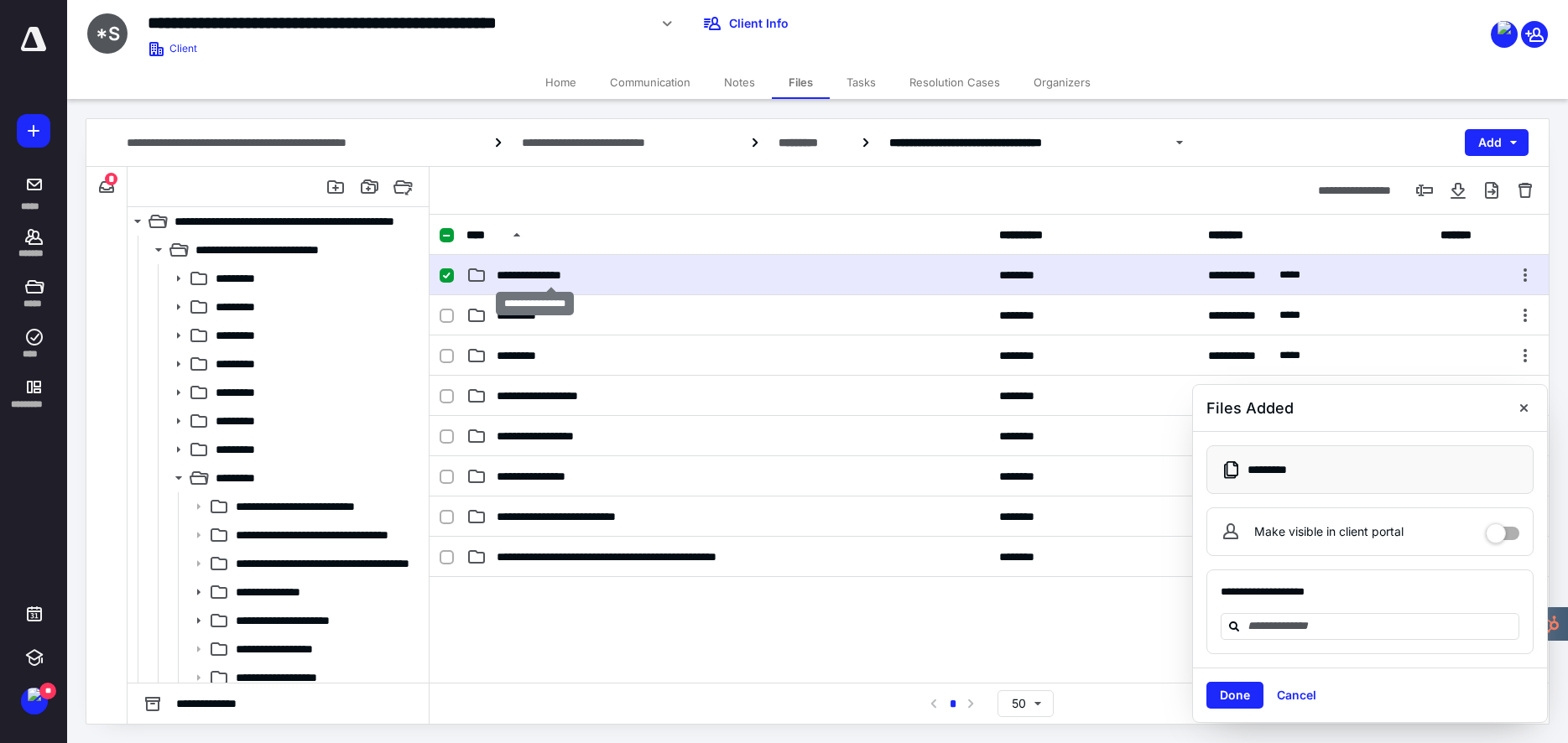 click on "**********" at bounding box center (551, 275) 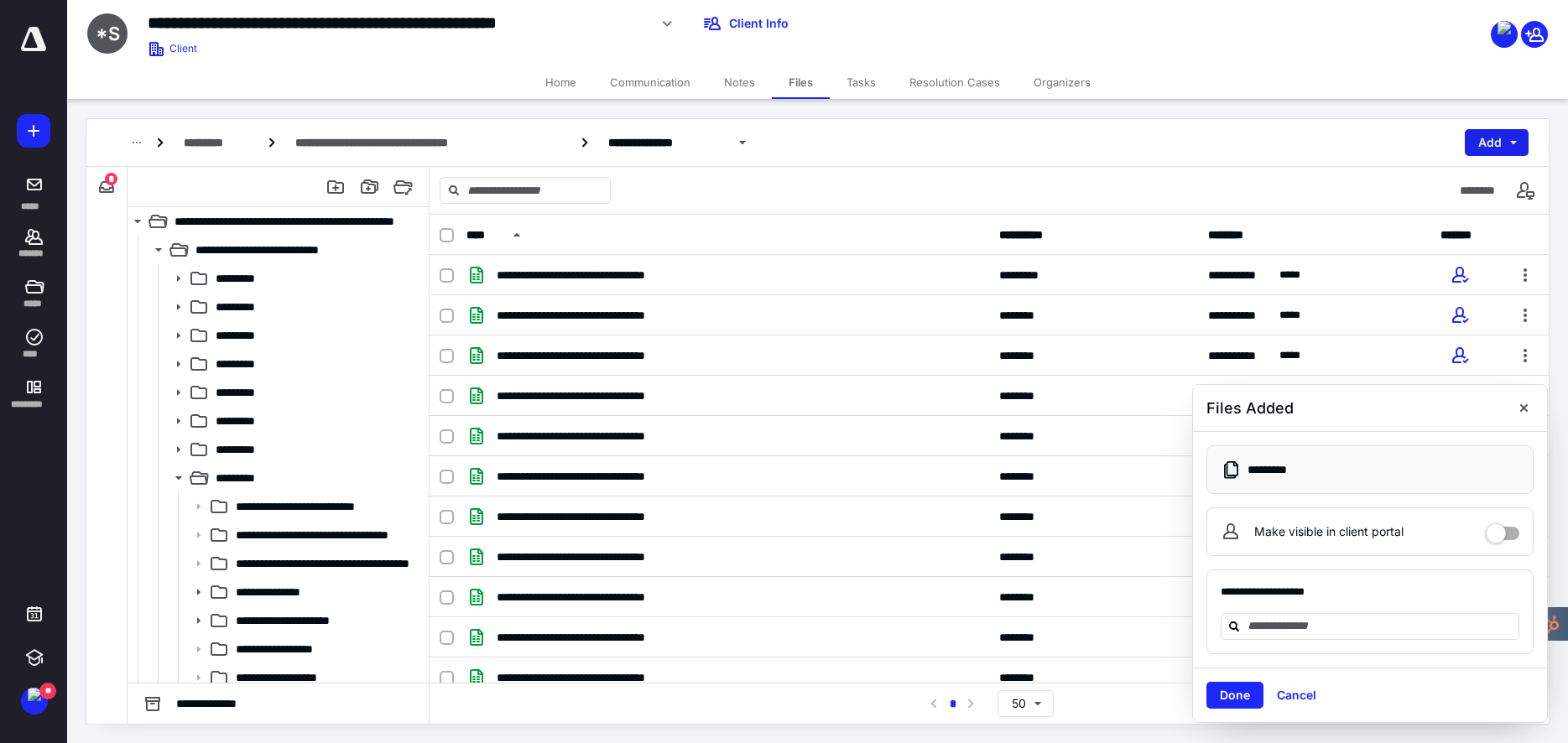 click on "Add" at bounding box center [1497, 143] 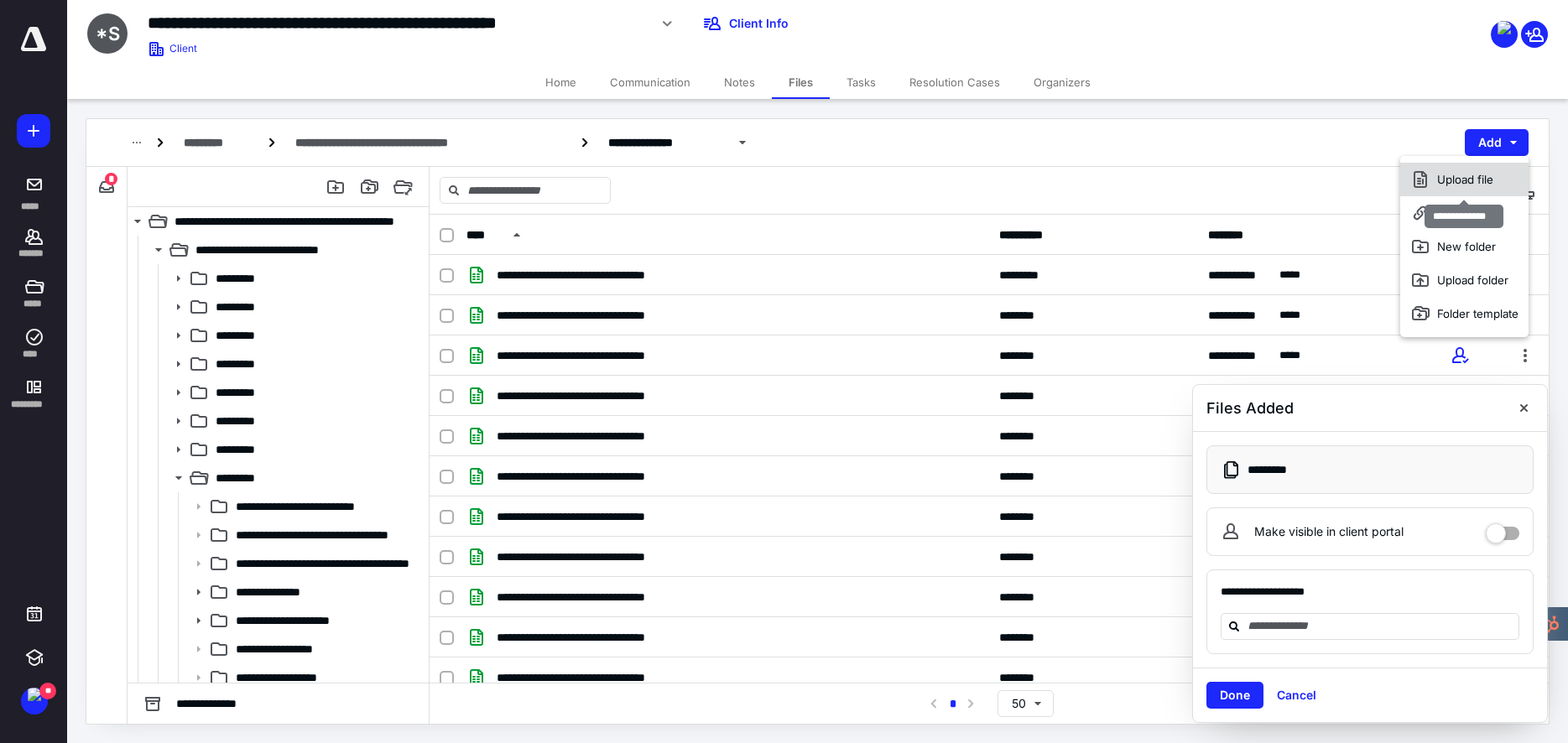 click on "Upload file" at bounding box center [1464, 179] 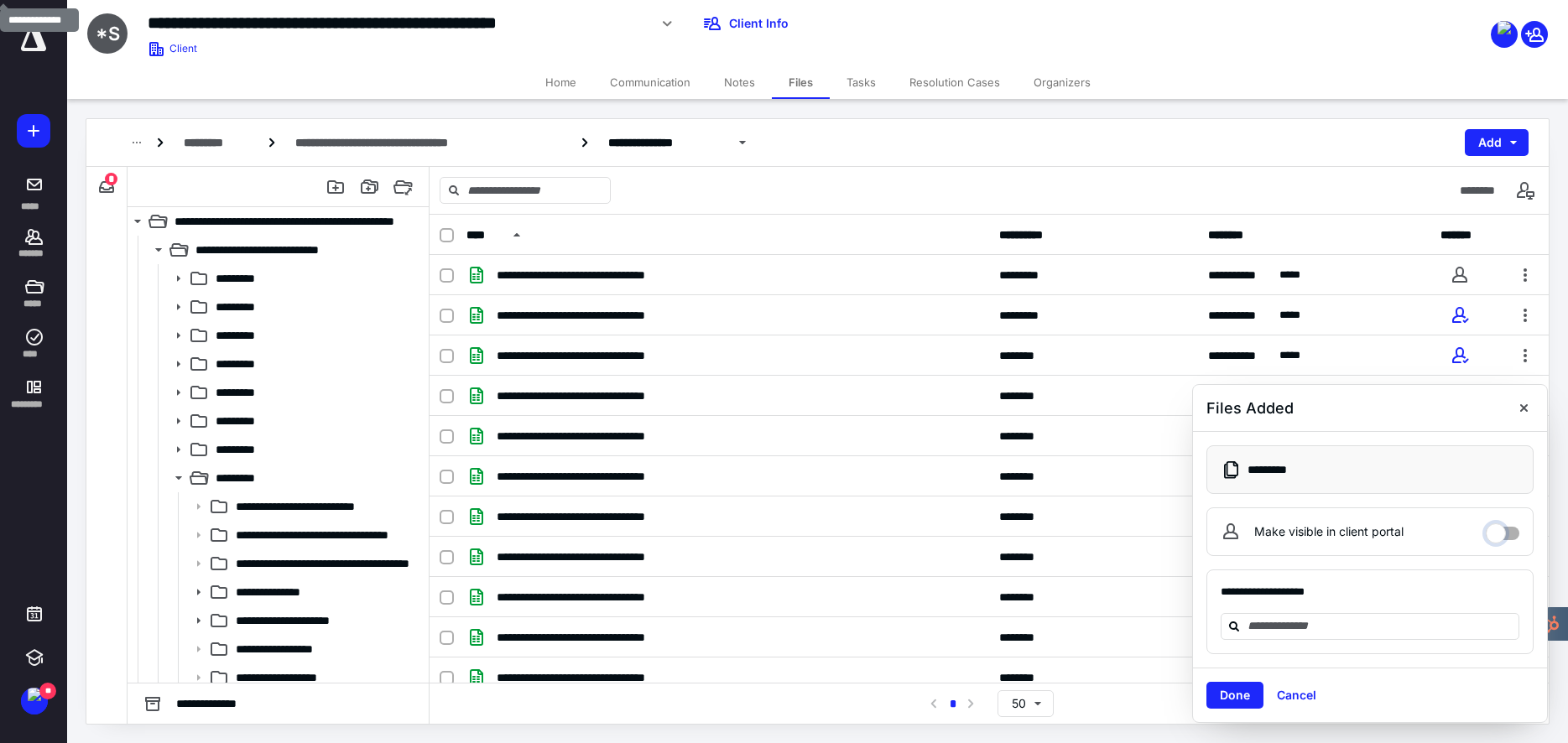 click on "Make visible in client portal" at bounding box center [1503, 529] 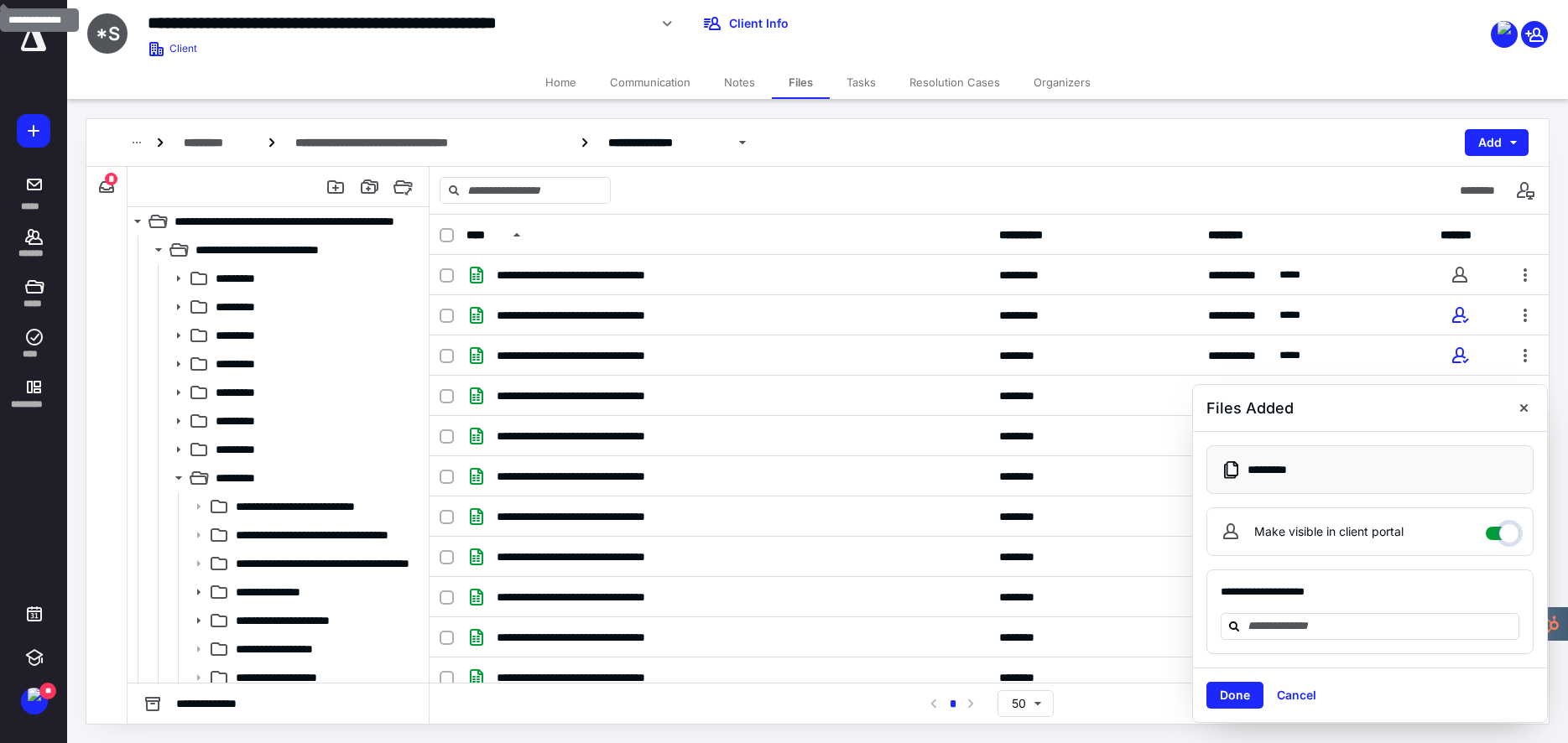 checkbox on "****" 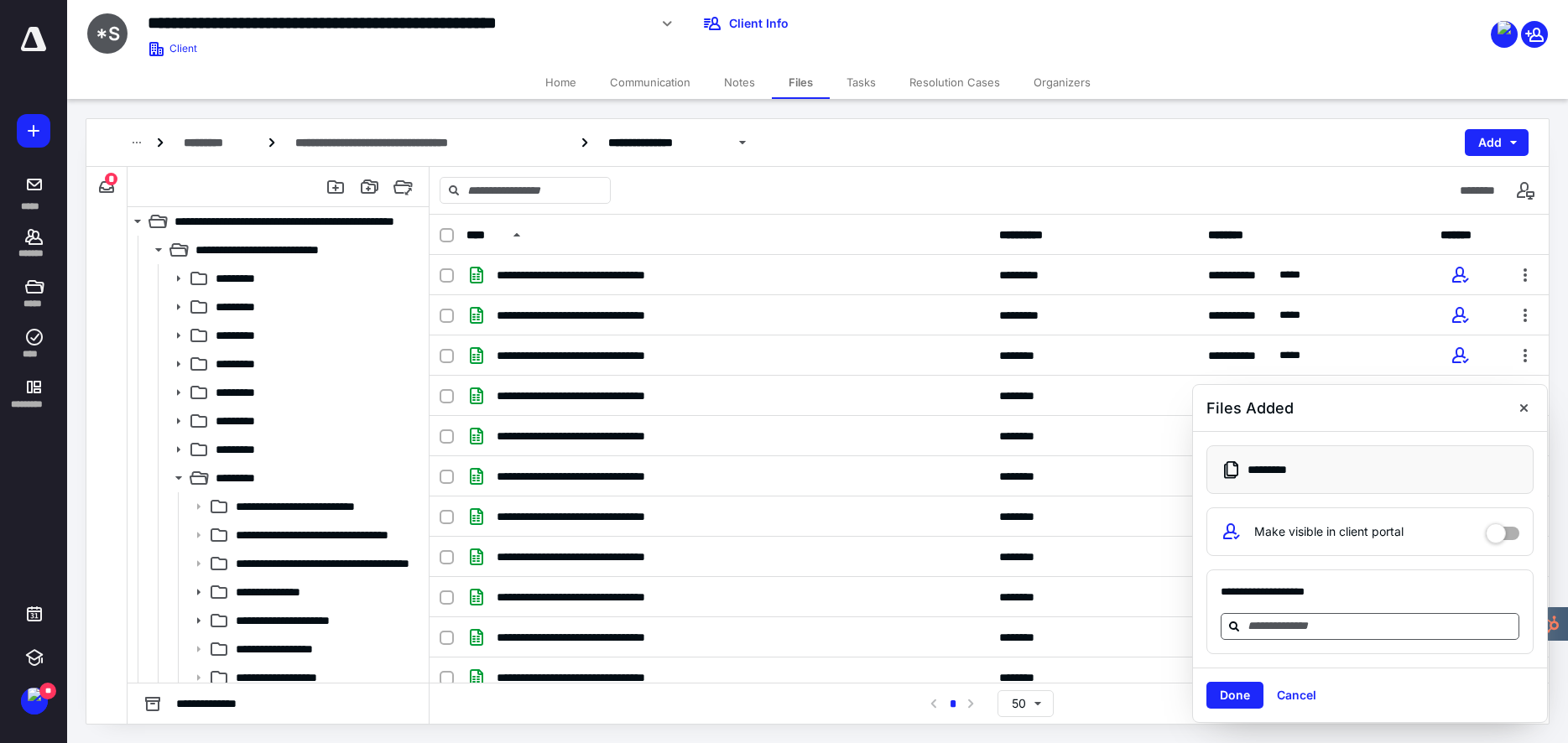 click at bounding box center (1380, 626) 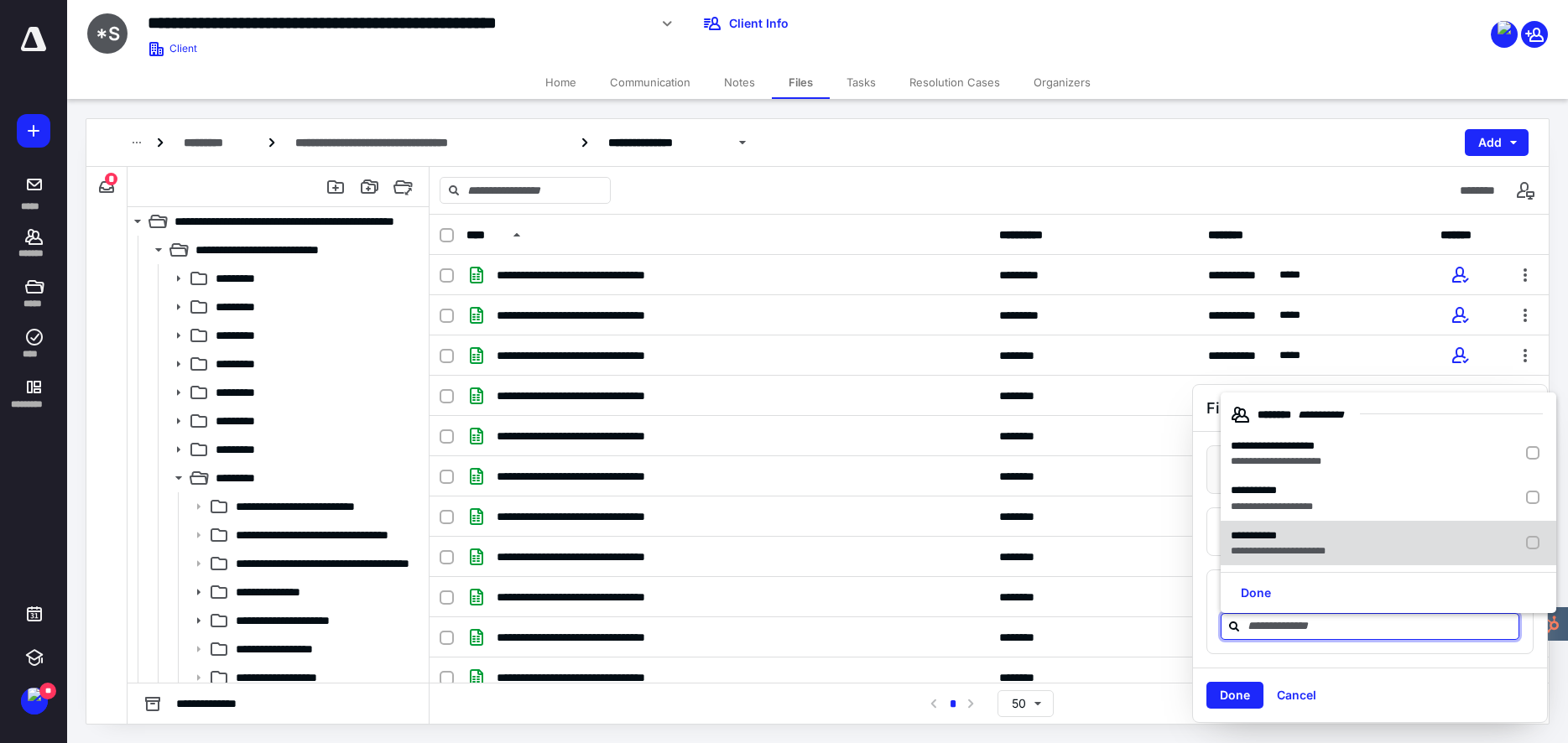 click on "**********" at bounding box center [1253, 535] 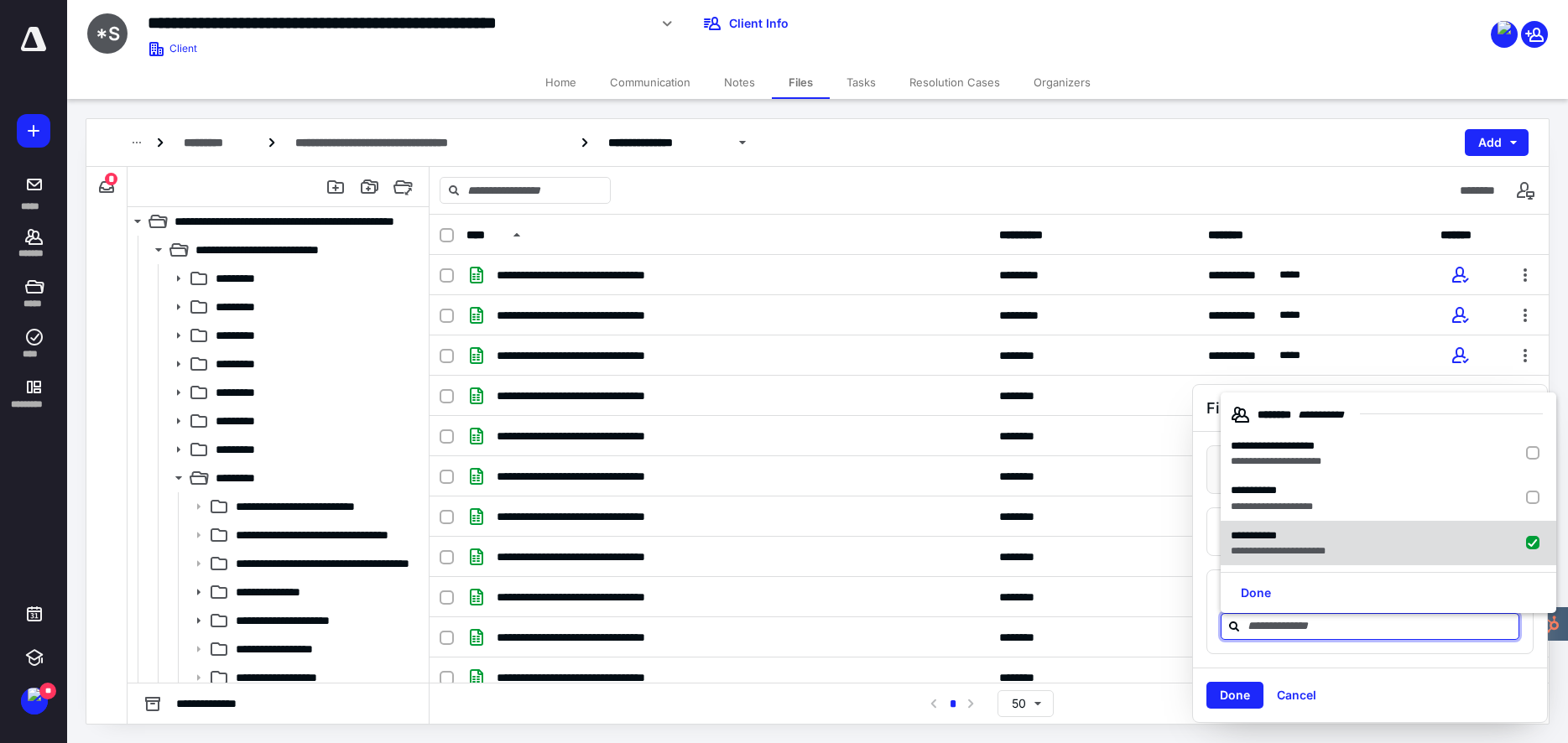 checkbox on "true" 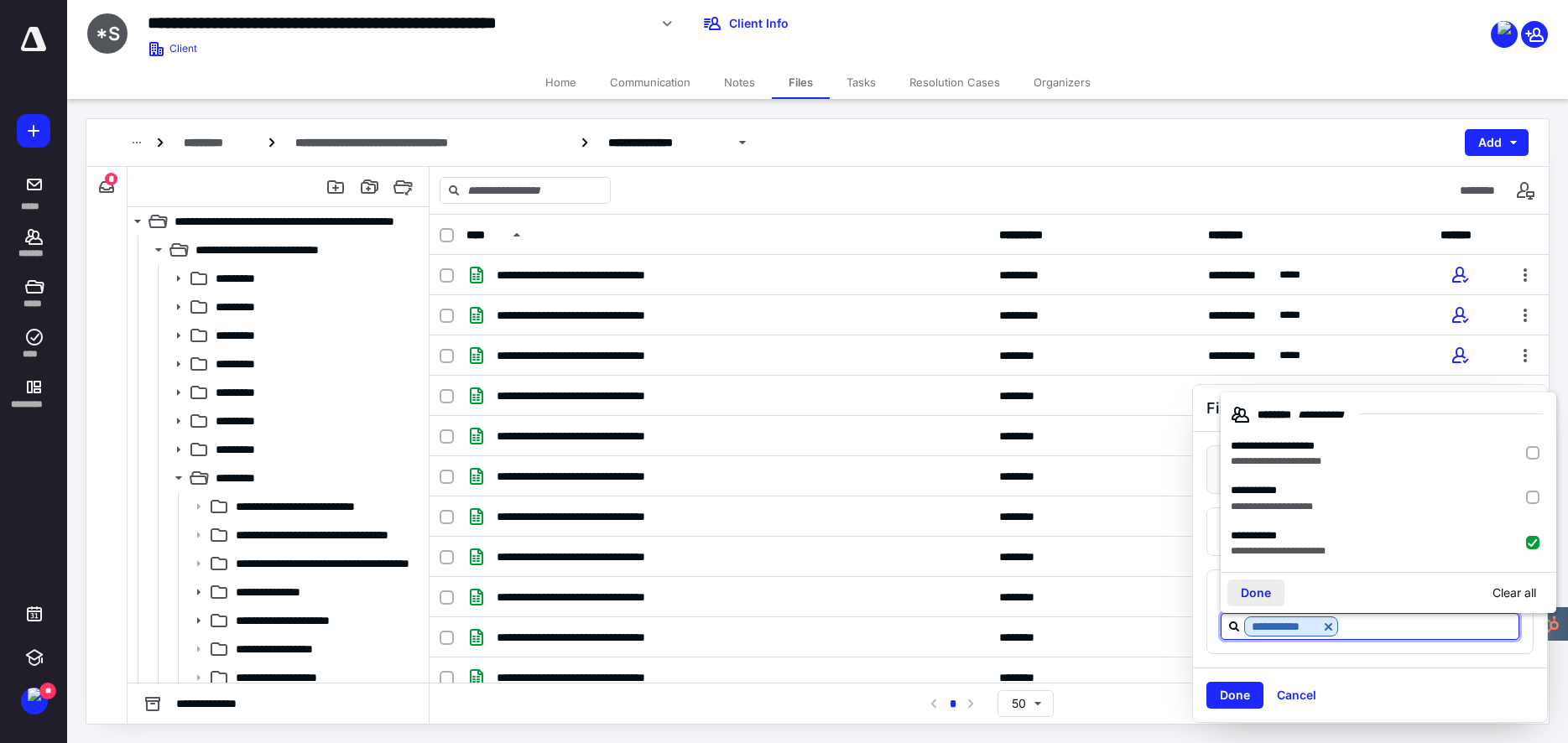 click on "Done" at bounding box center (1256, 593) 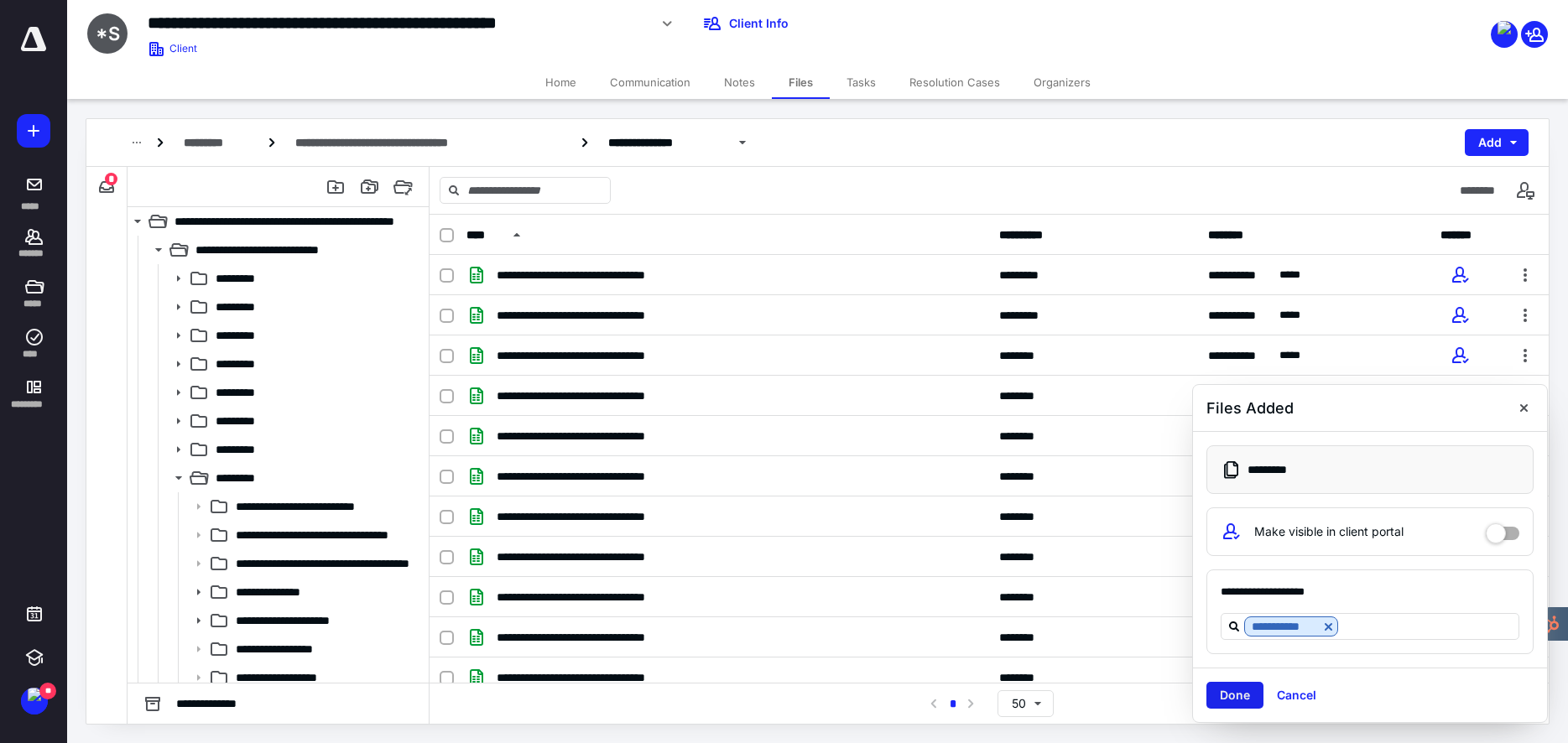 click on "Done" at bounding box center (1235, 695) 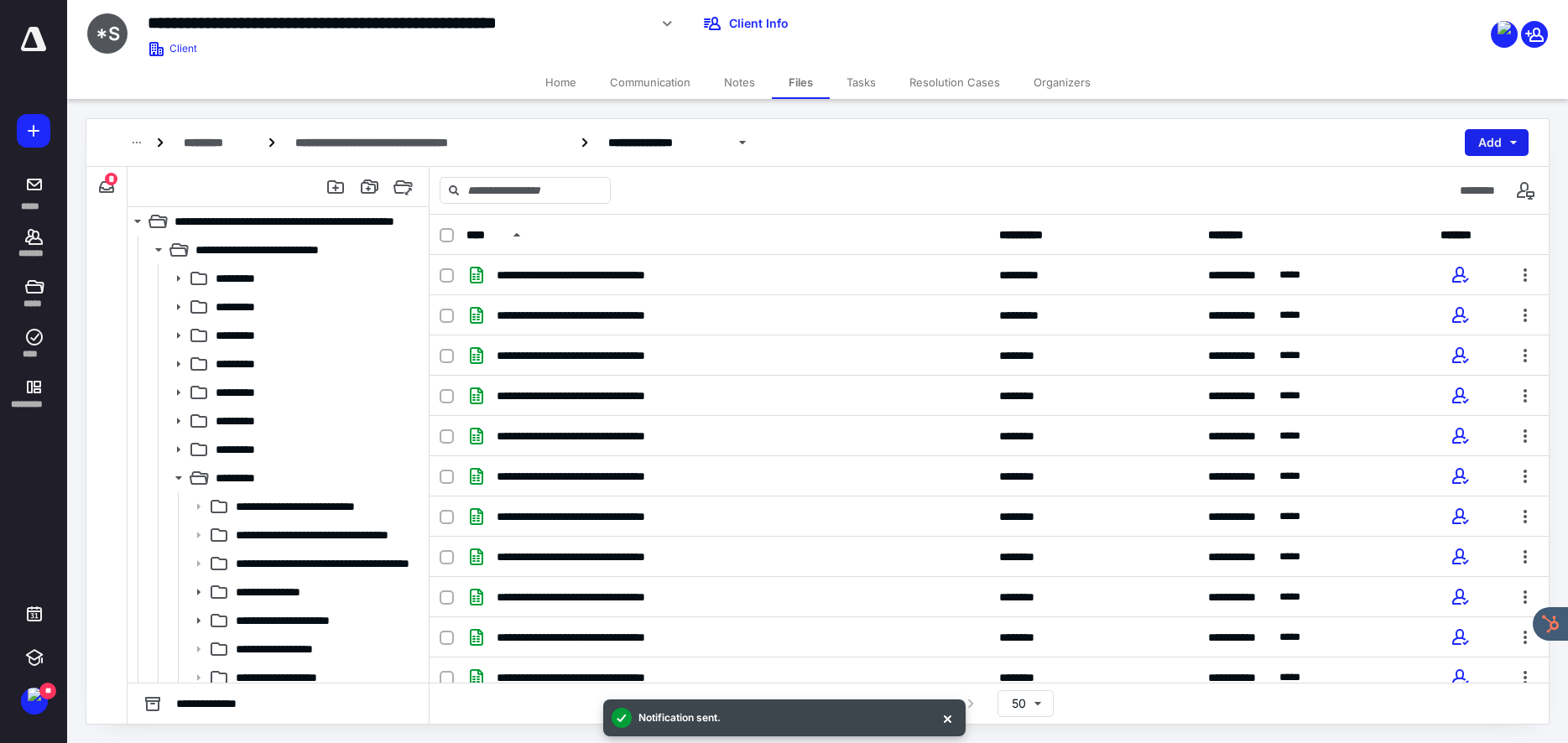 click on "Add" at bounding box center (1497, 143) 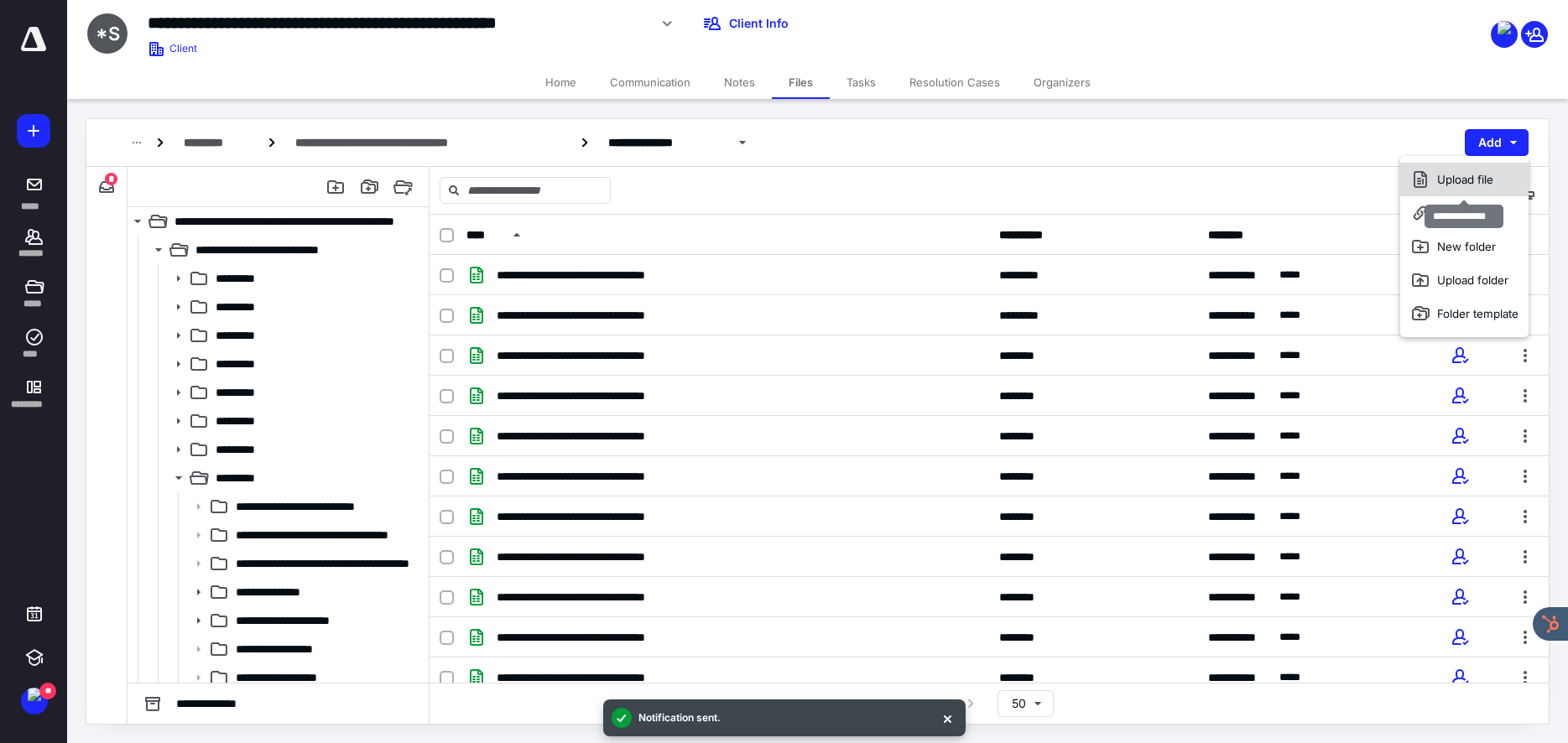 click on "Upload file" at bounding box center (1464, 179) 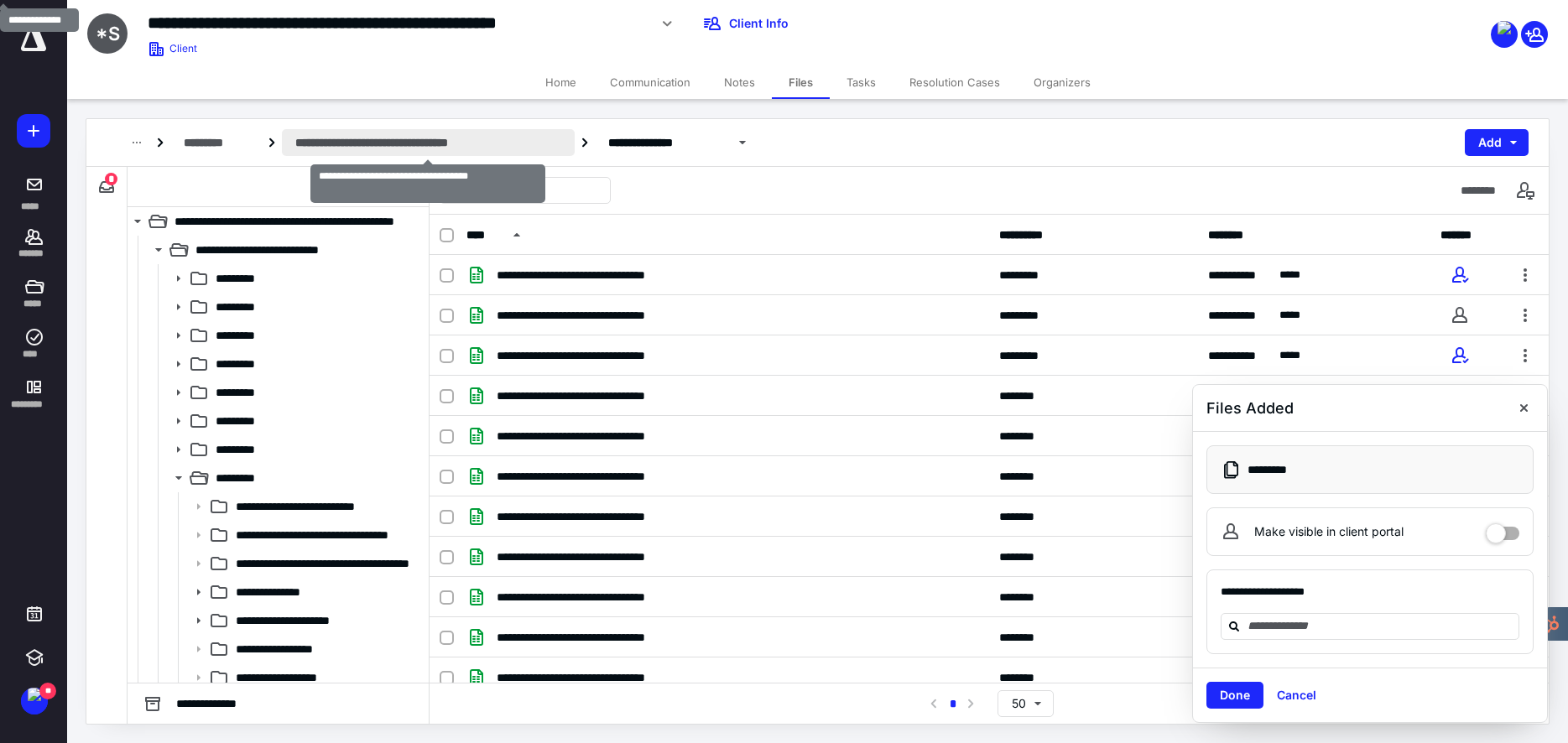 click on "**********" at bounding box center (429, 143) 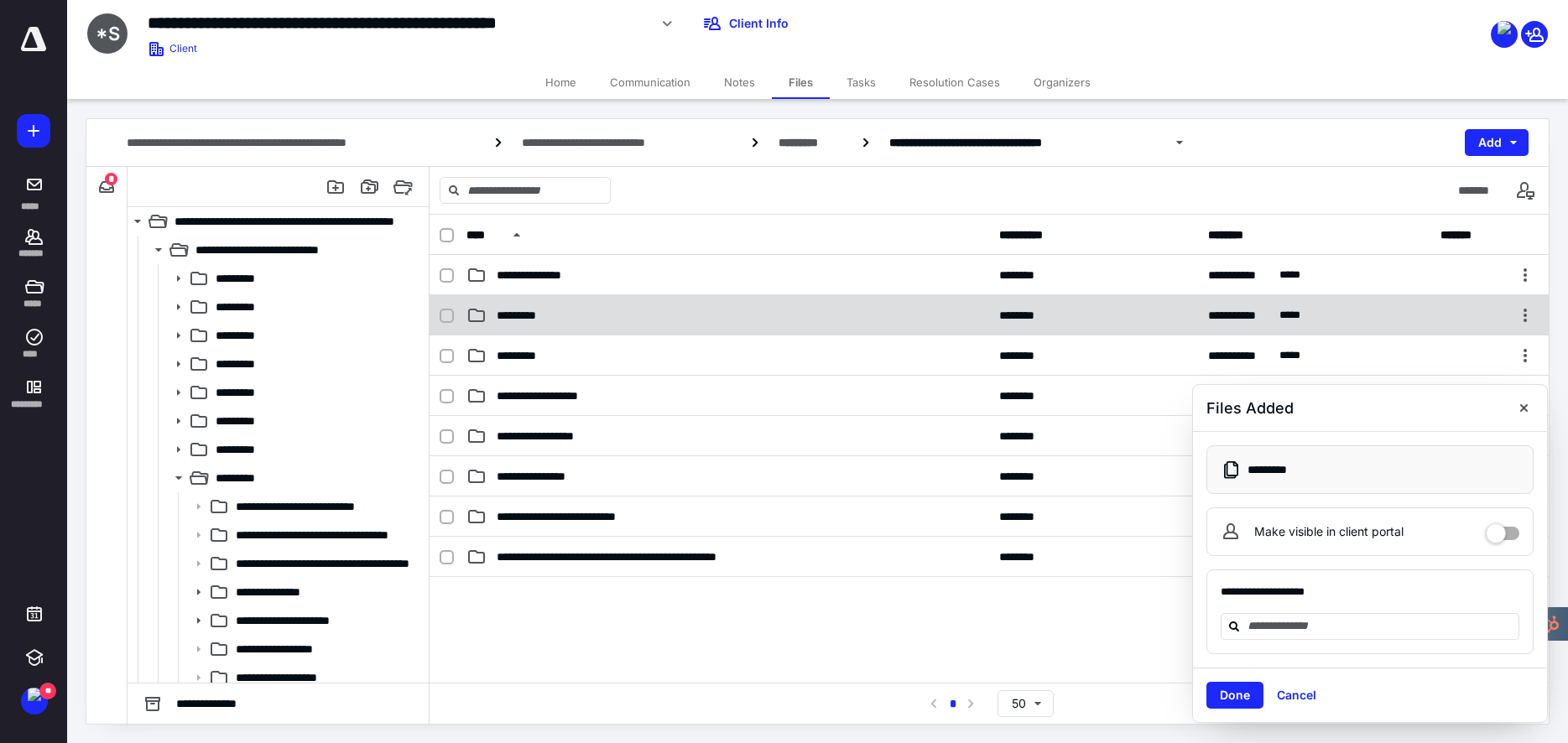 click on "*********" at bounding box center [531, 315] 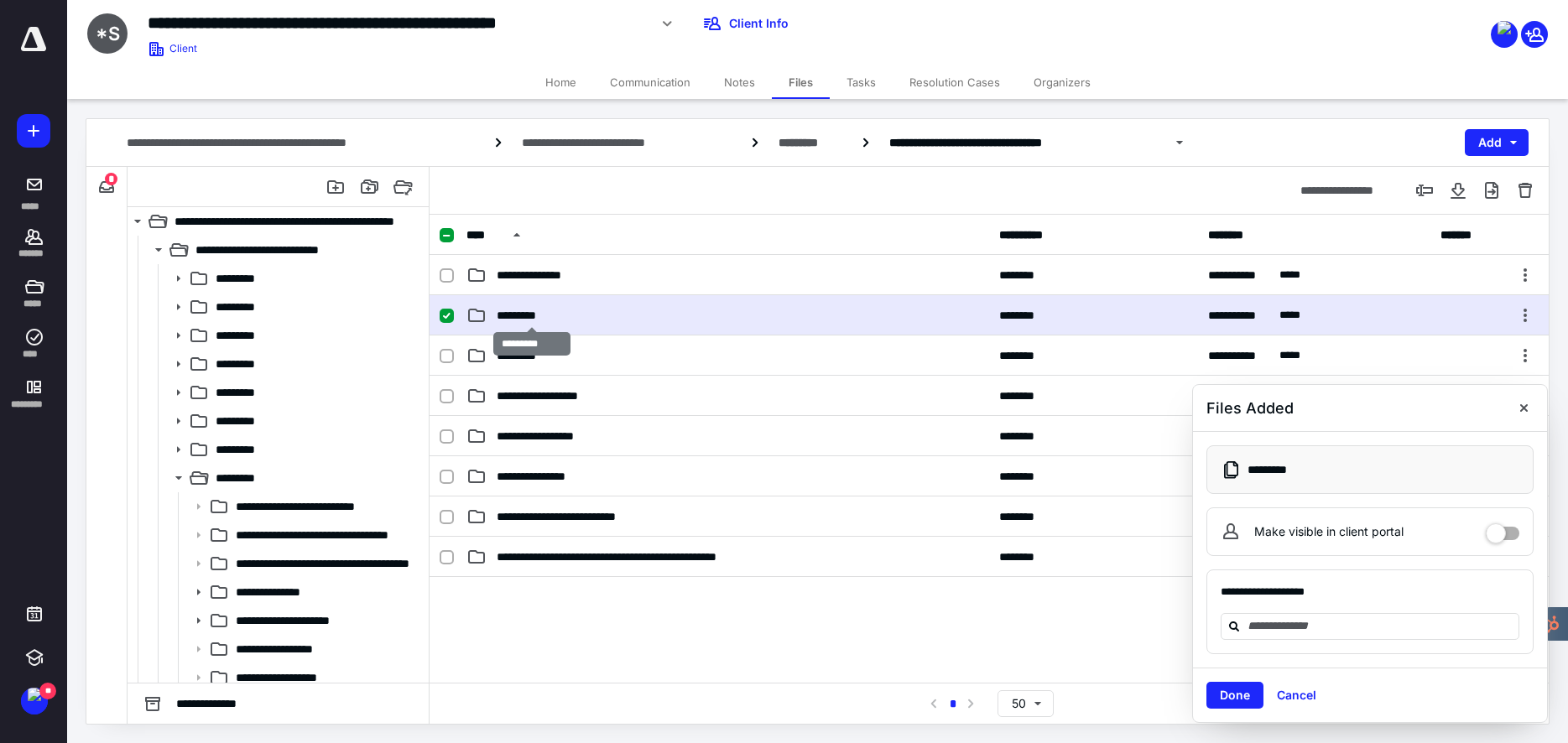 click on "*********" at bounding box center (531, 315) 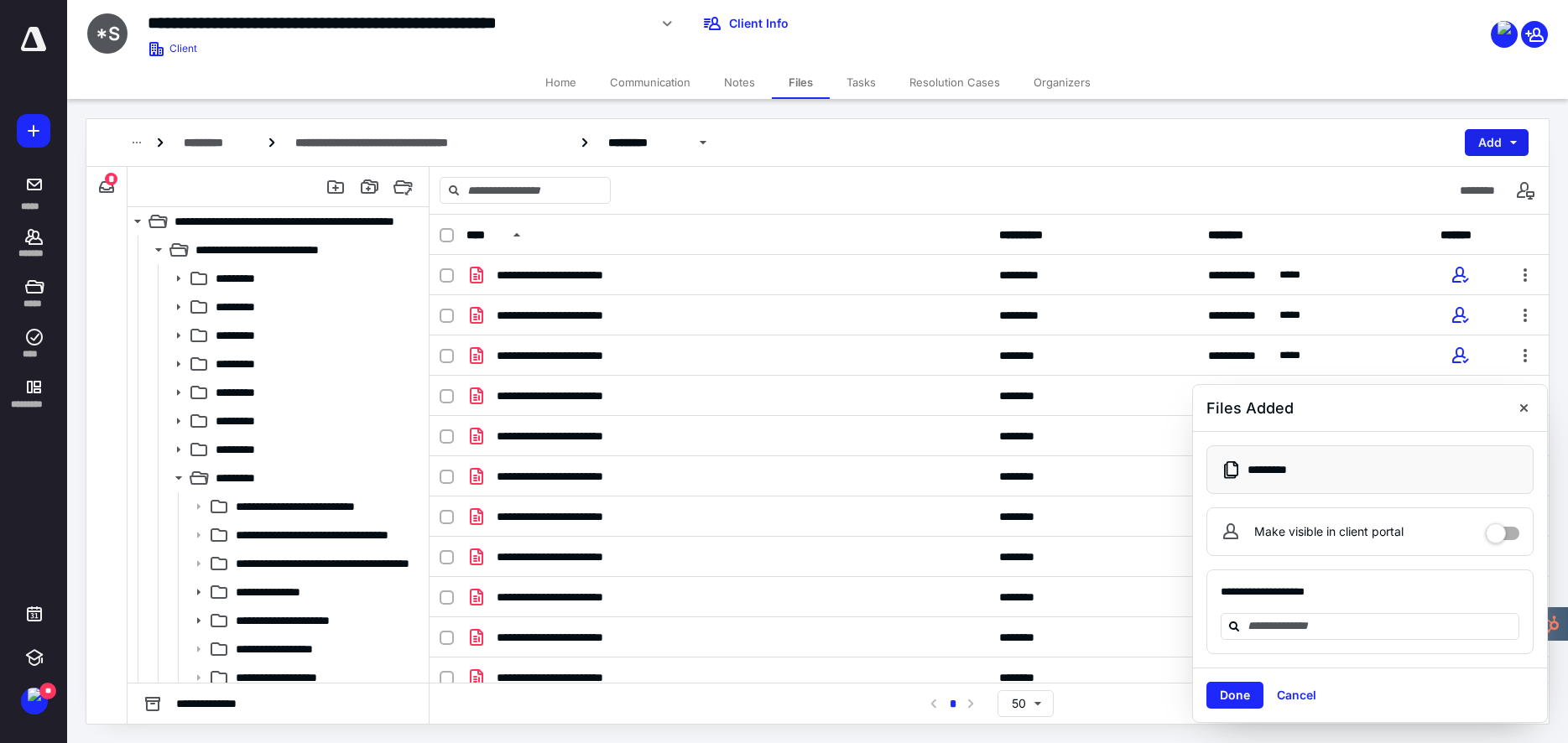 click on "Add" at bounding box center [1497, 143] 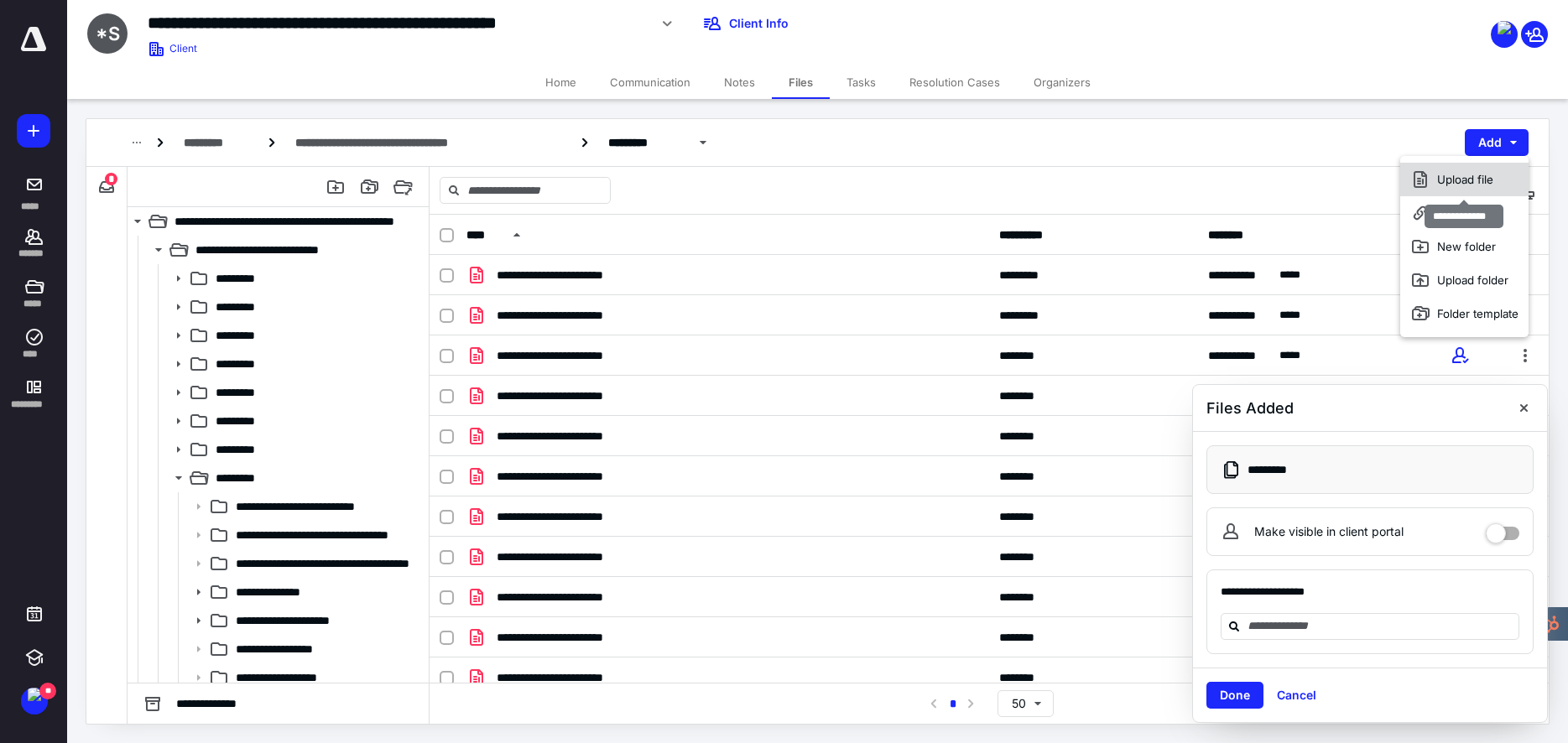 click on "Upload file" at bounding box center (1464, 179) 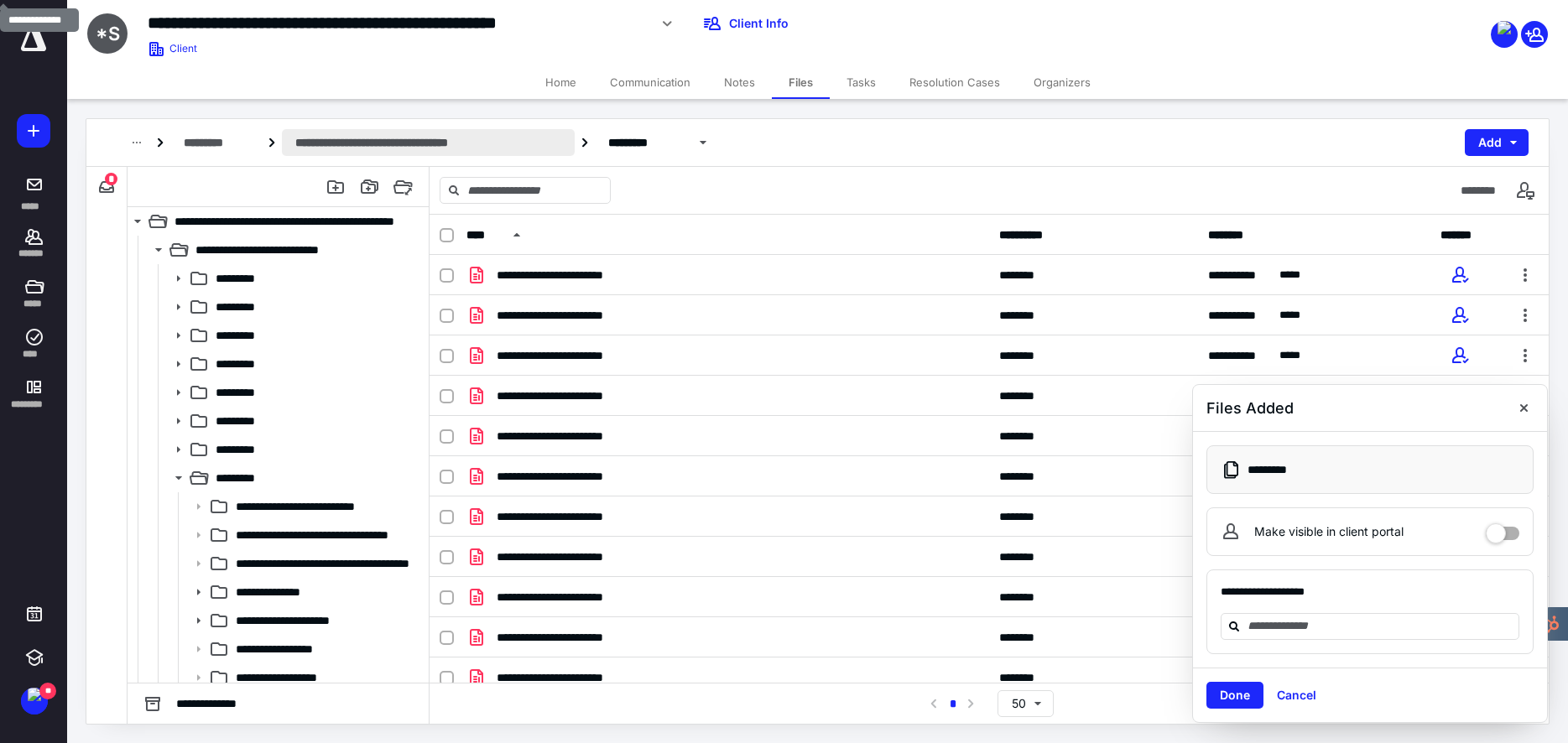 click on "**********" at bounding box center [429, 143] 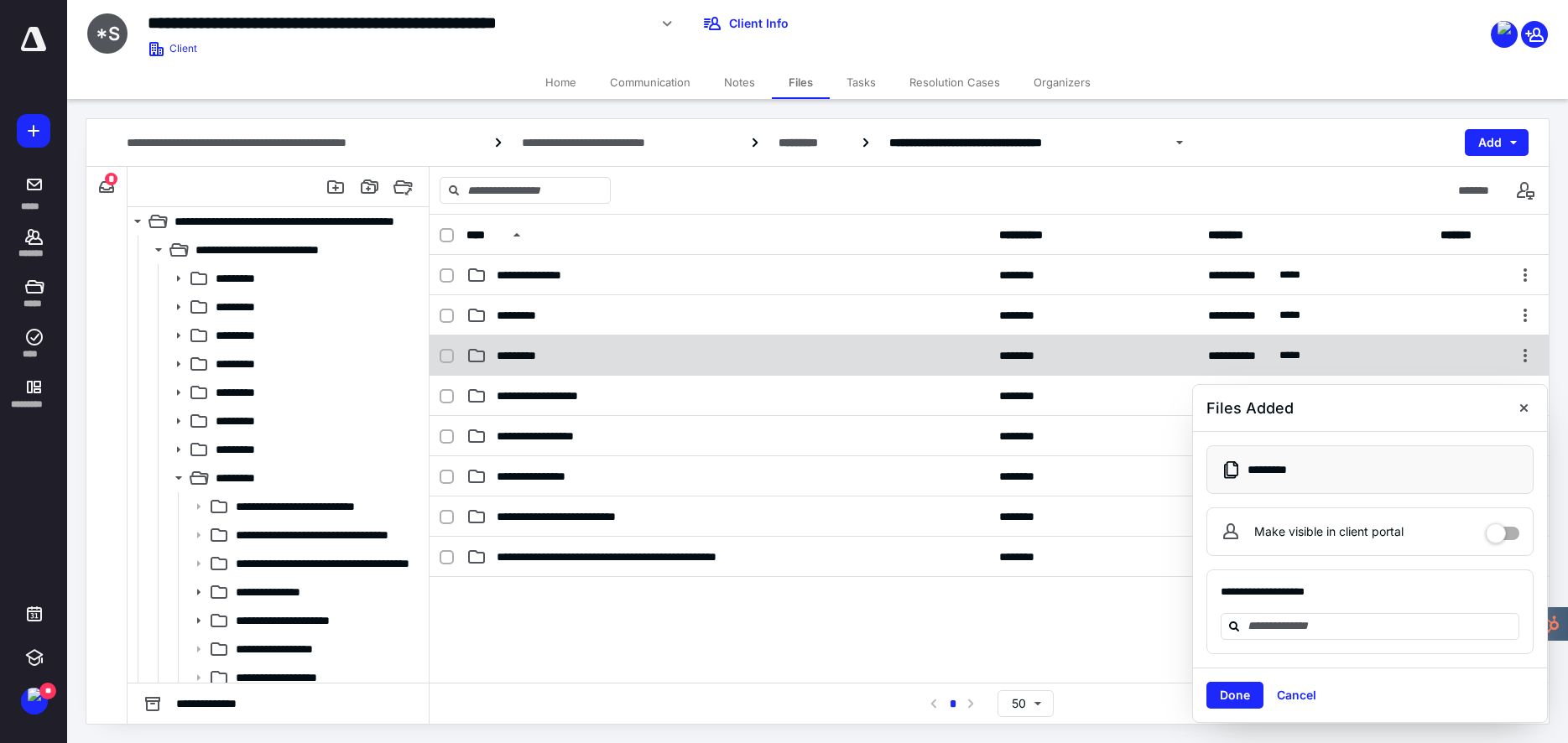 click on "*********" at bounding box center [529, 356] 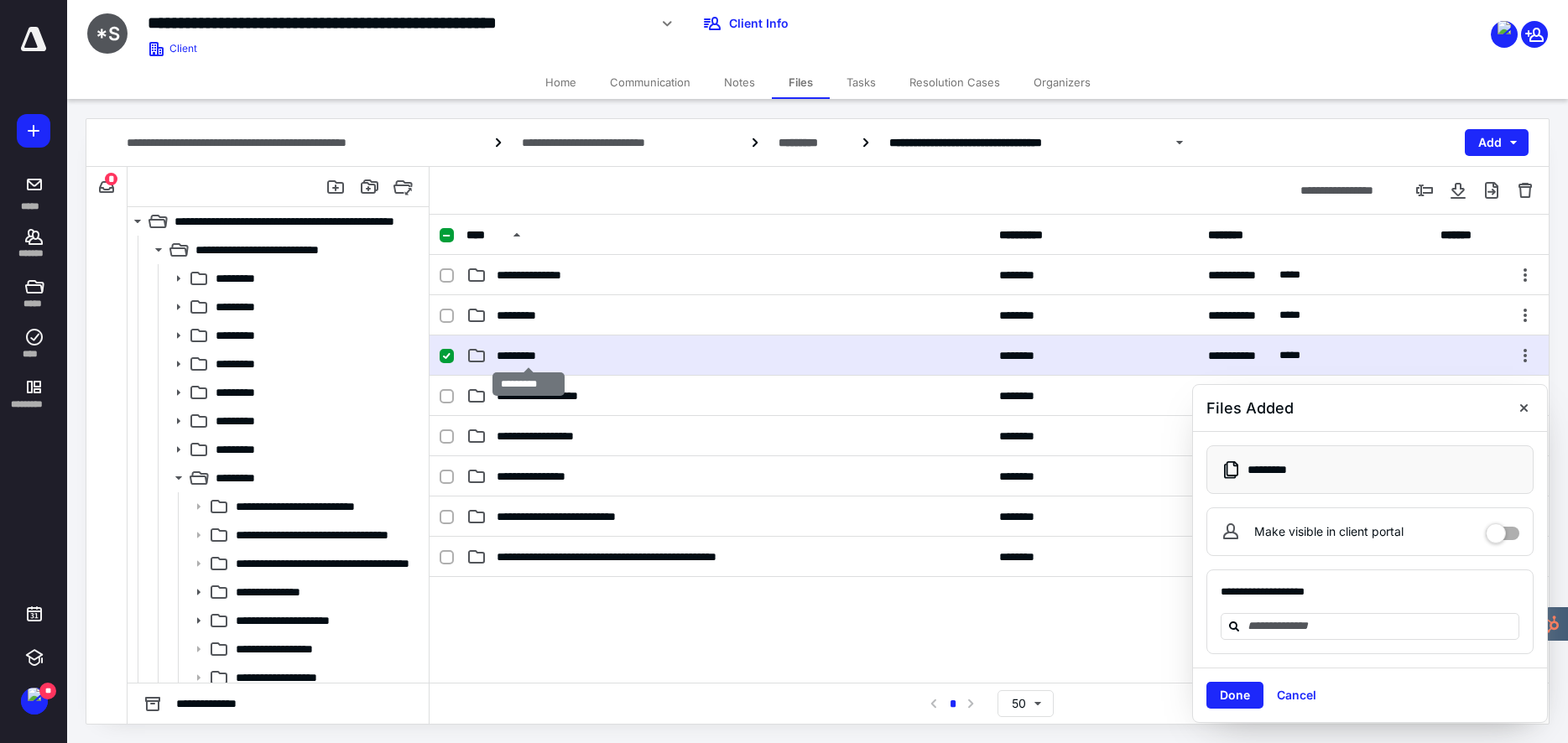 click on "*********" at bounding box center [529, 356] 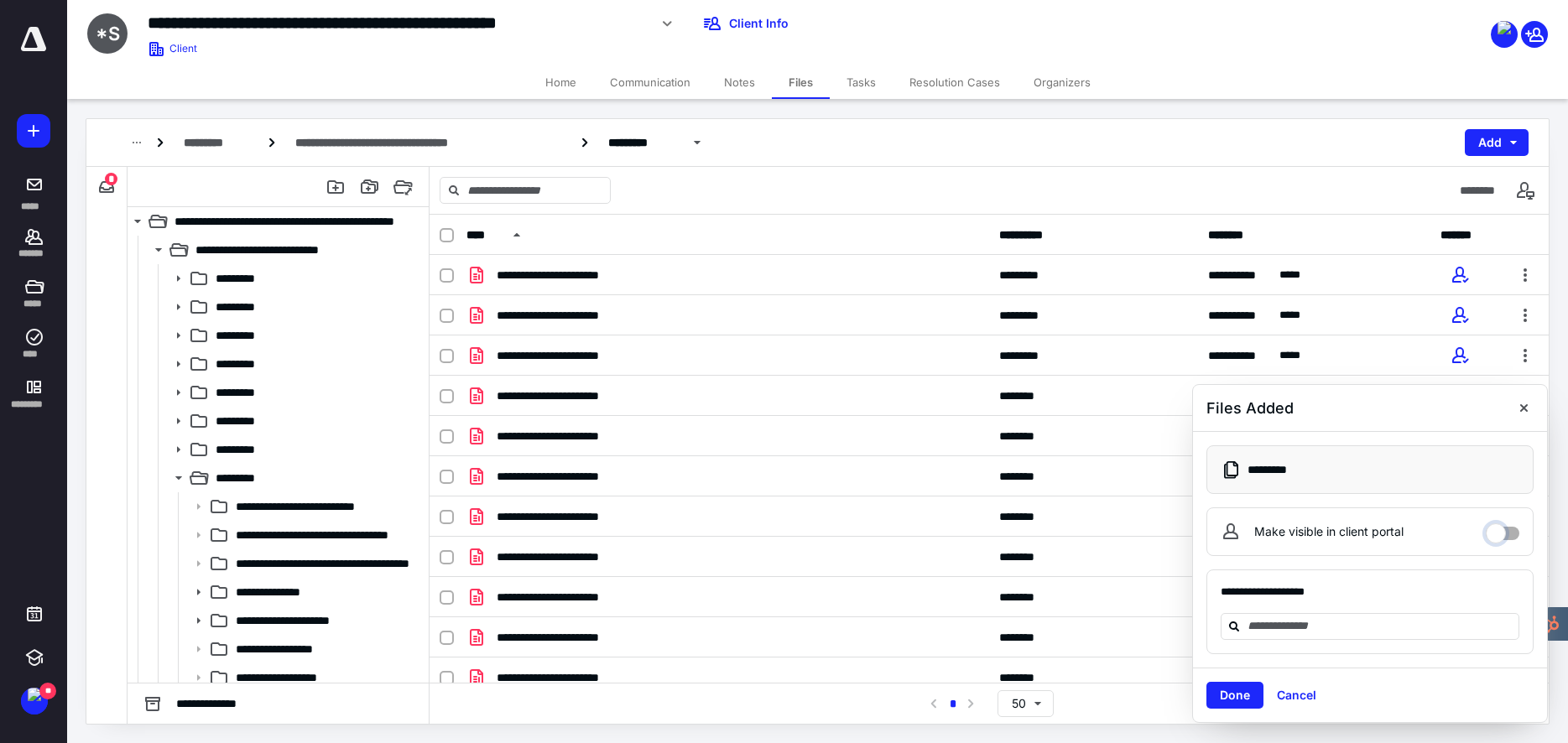 click on "Make visible in client portal" at bounding box center (1503, 529) 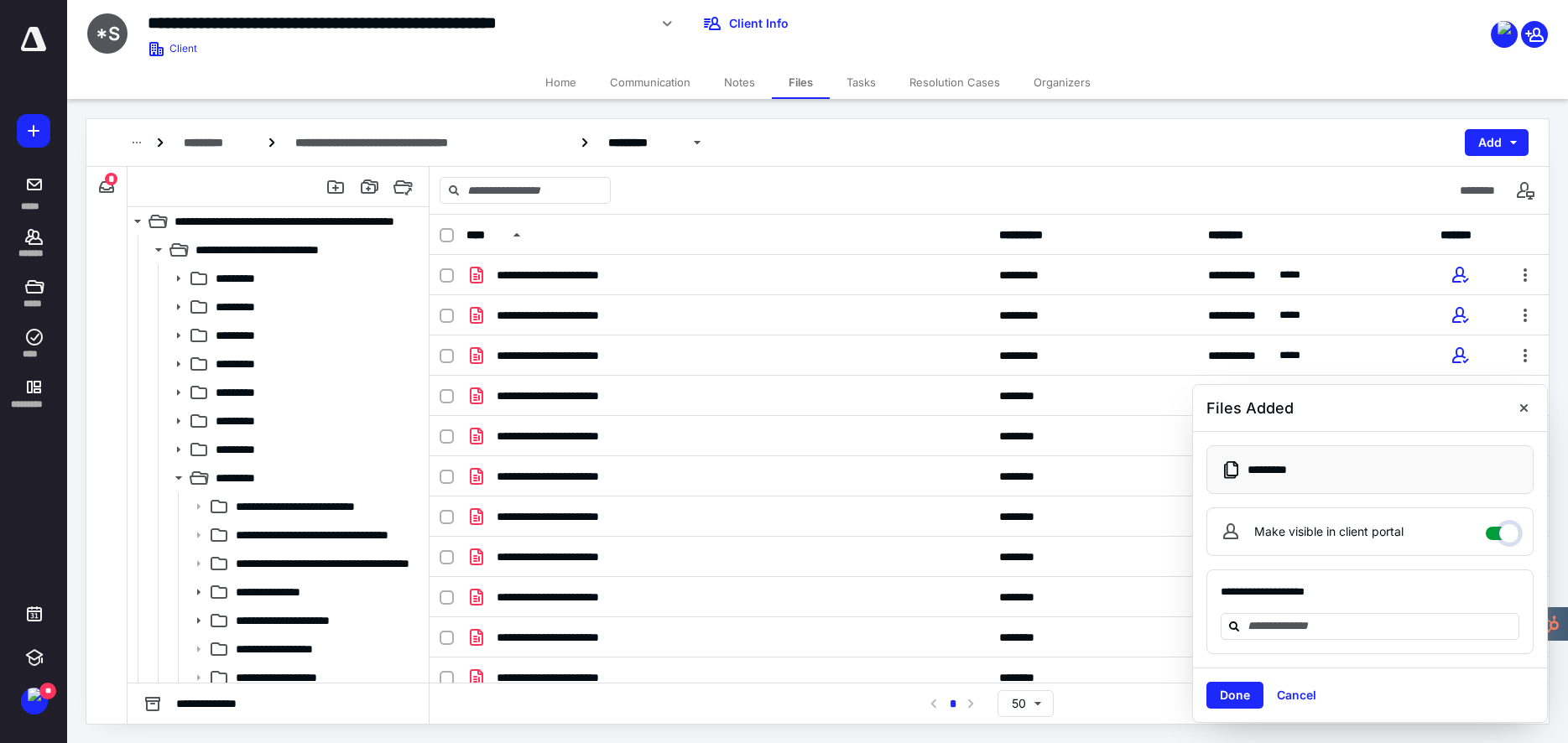 checkbox on "****" 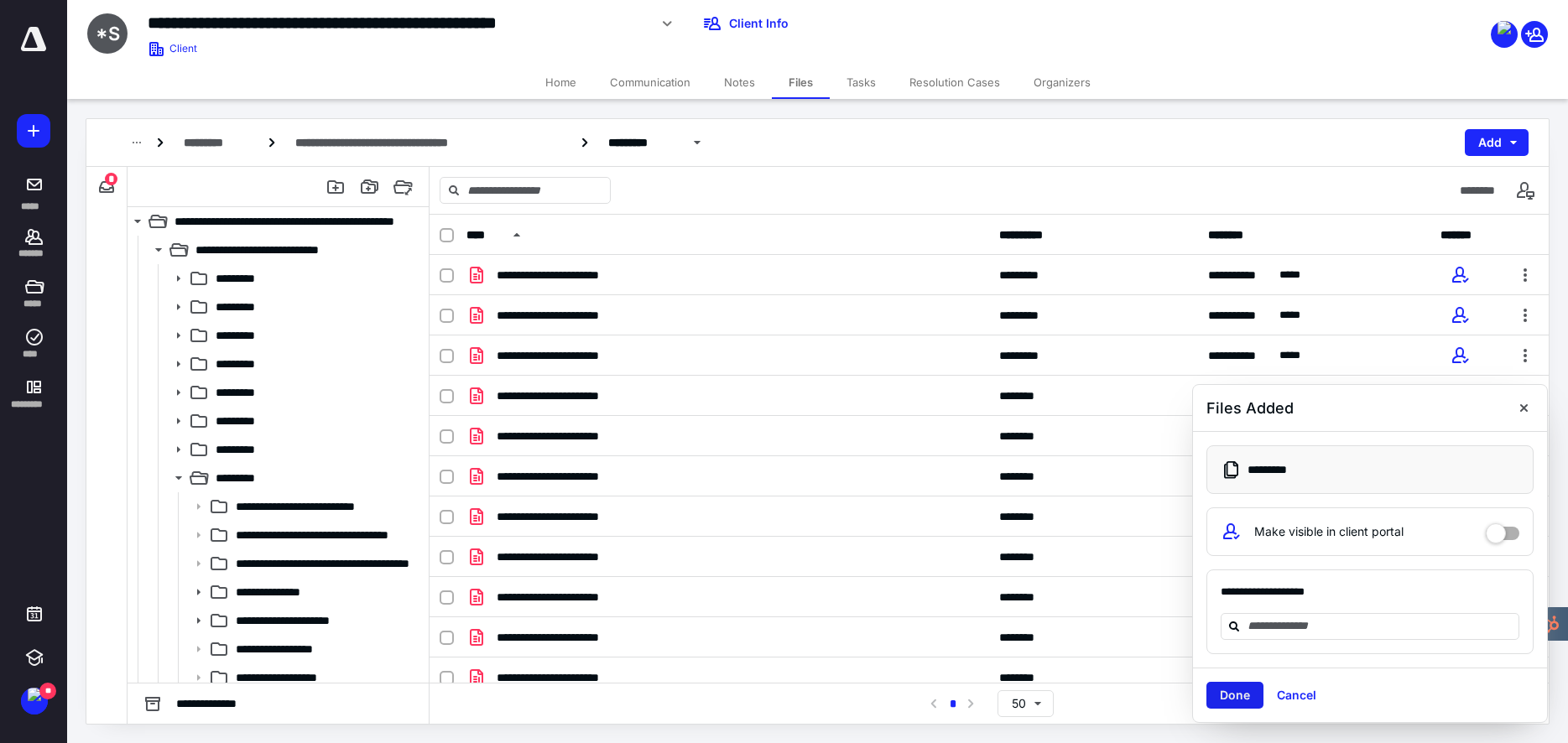 click on "Done" at bounding box center (1235, 695) 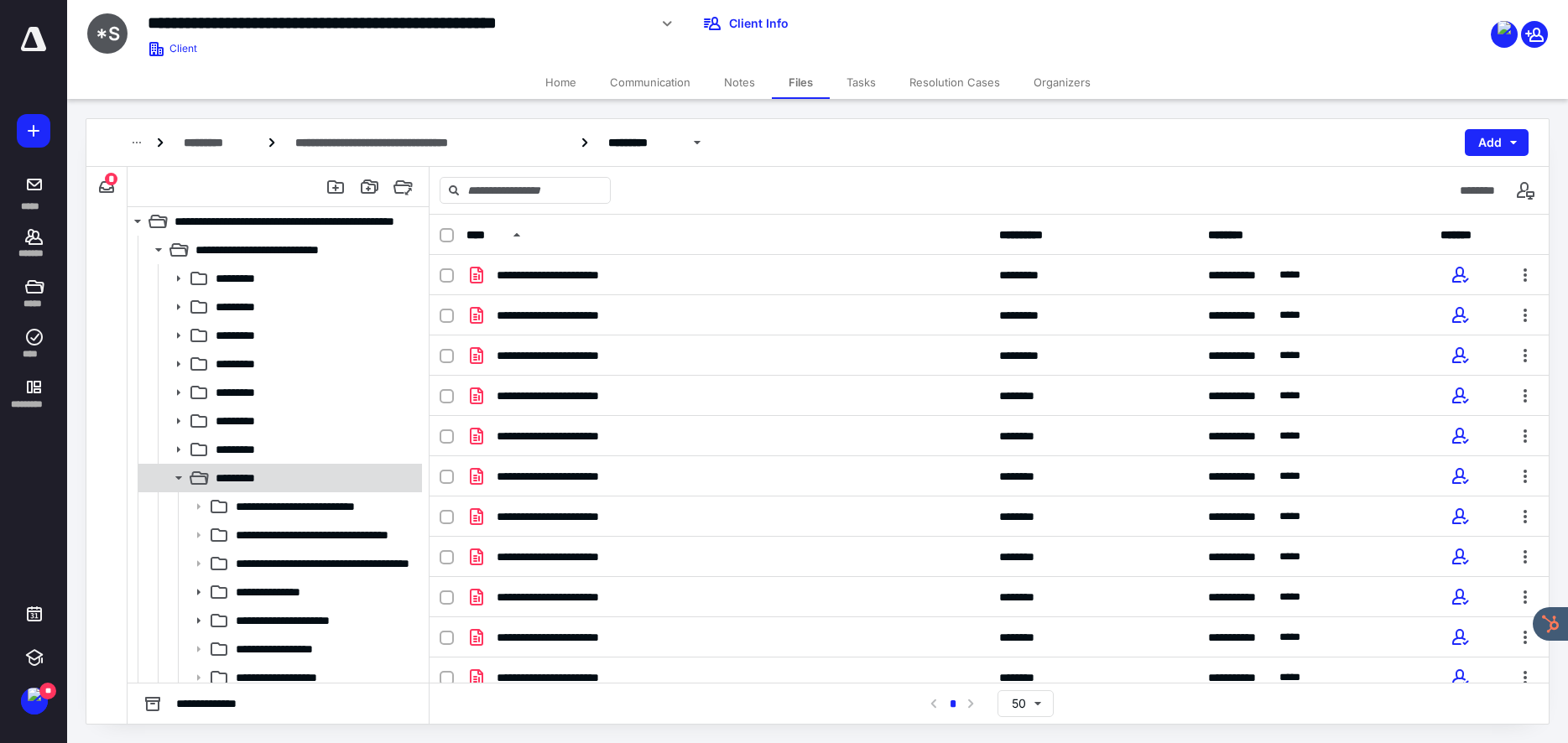click 